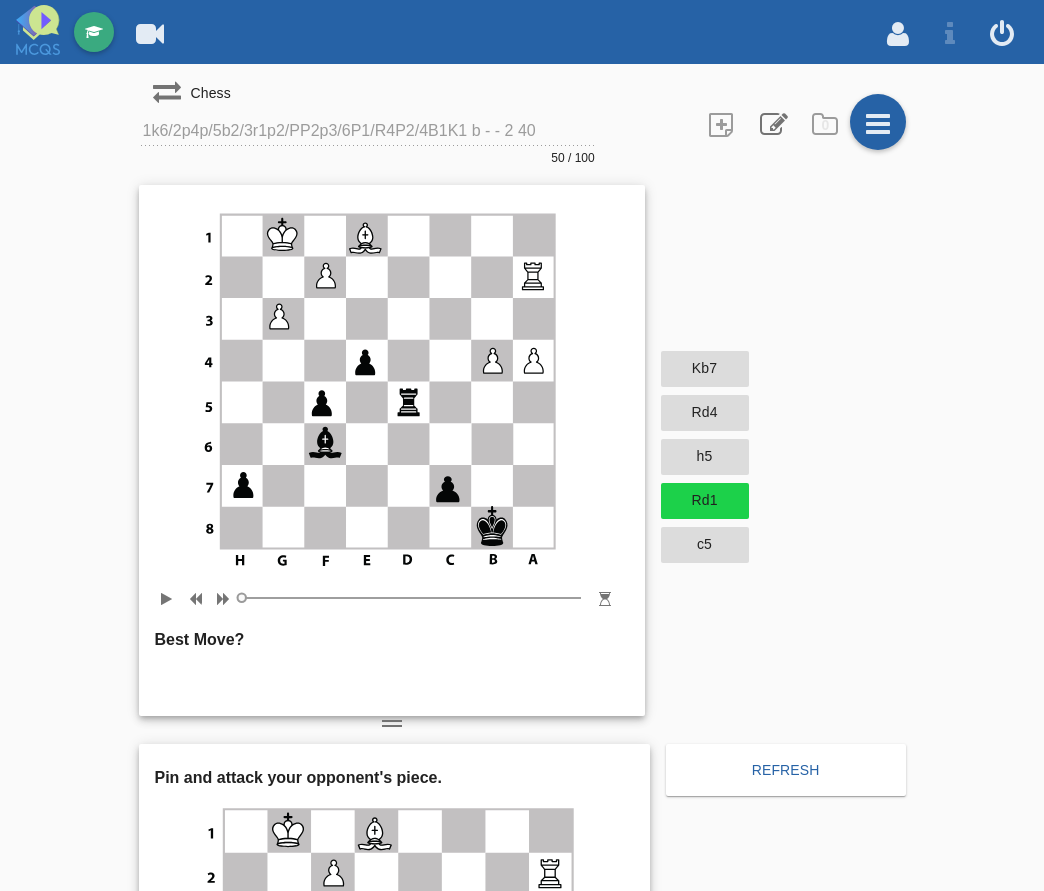 scroll, scrollTop: 0, scrollLeft: 0, axis: both 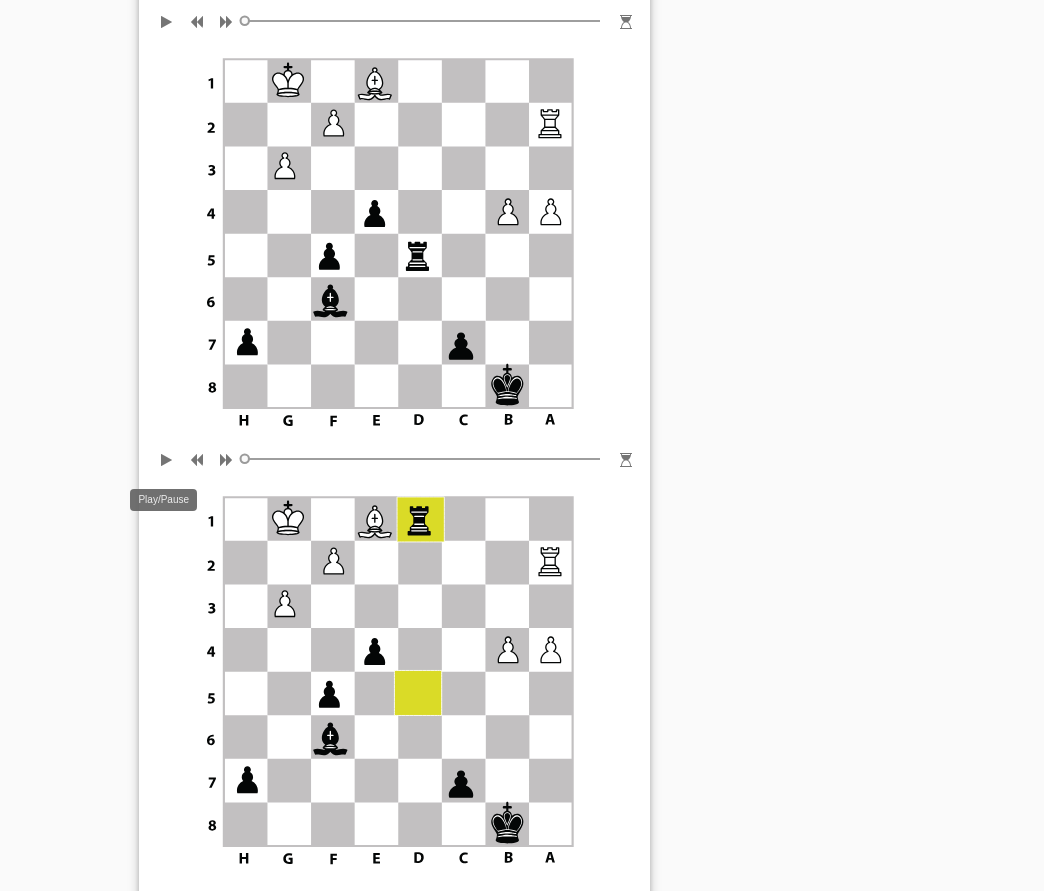 click at bounding box center [167, 455] 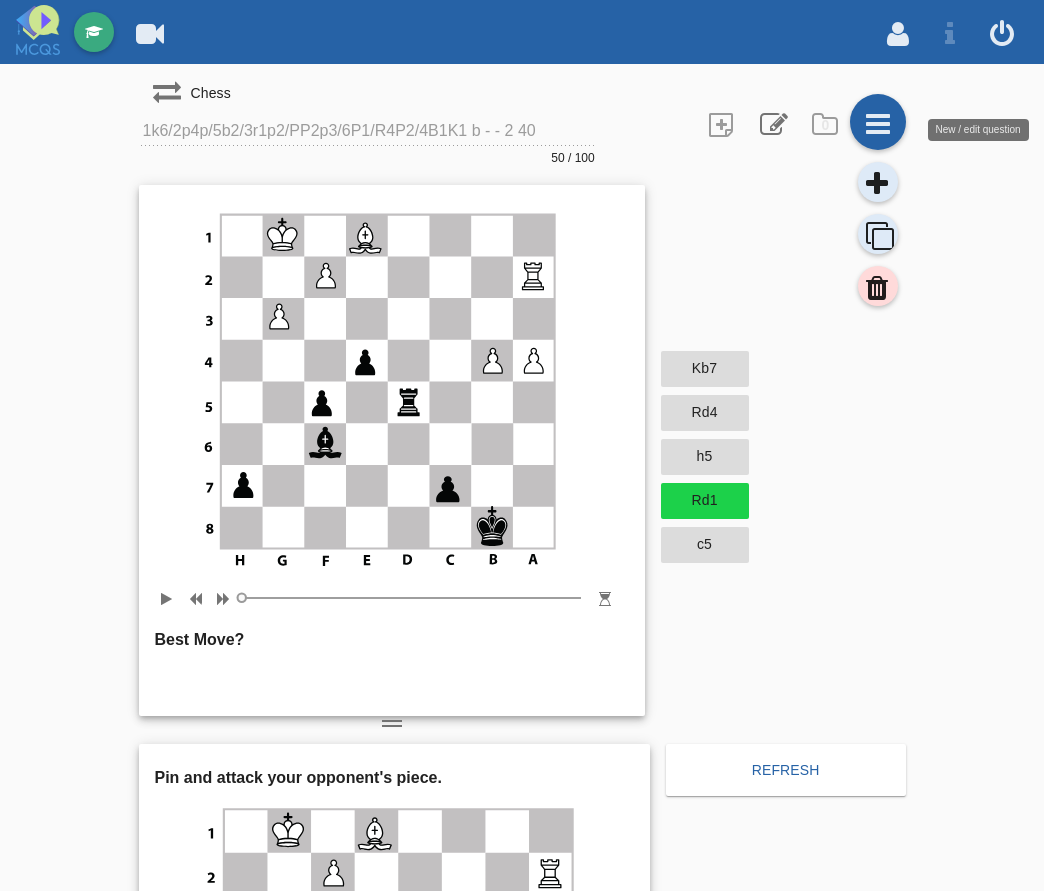 scroll, scrollTop: 0, scrollLeft: 0, axis: both 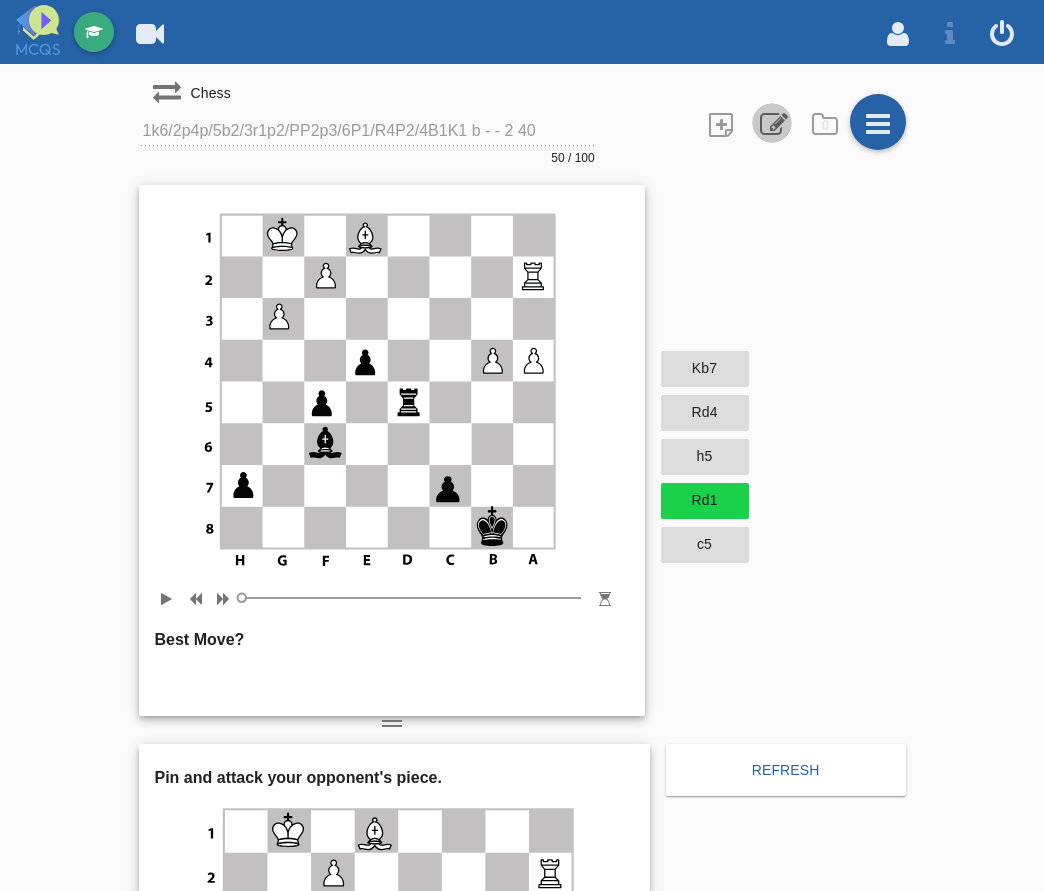 click at bounding box center [772, 123] 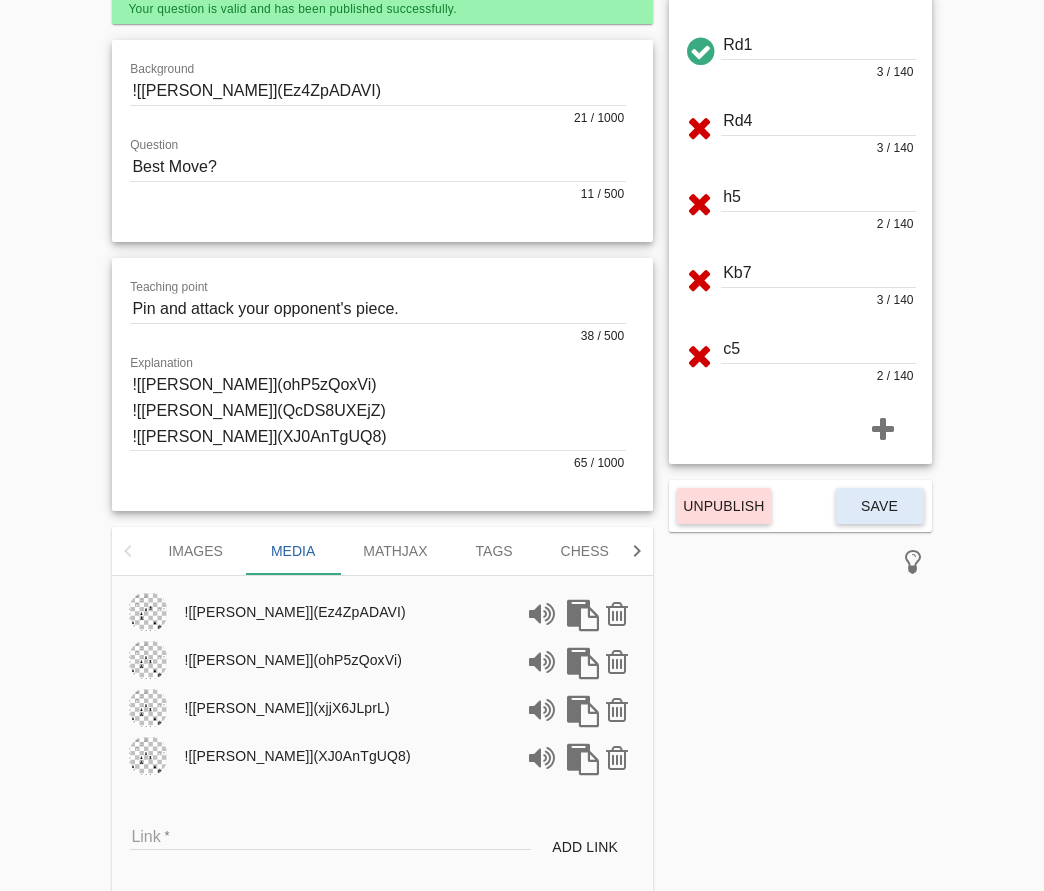 scroll, scrollTop: 197, scrollLeft: 0, axis: vertical 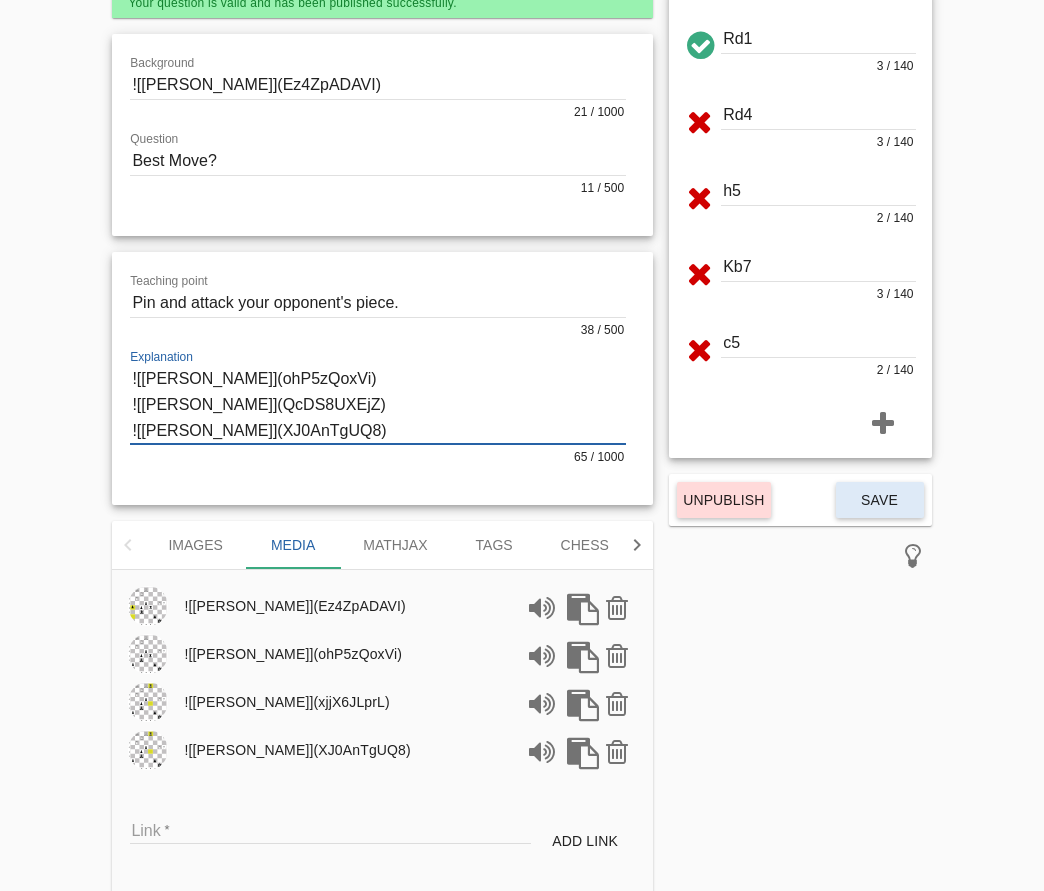 drag, startPoint x: 158, startPoint y: 418, endPoint x: 76, endPoint y: 429, distance: 82.73451 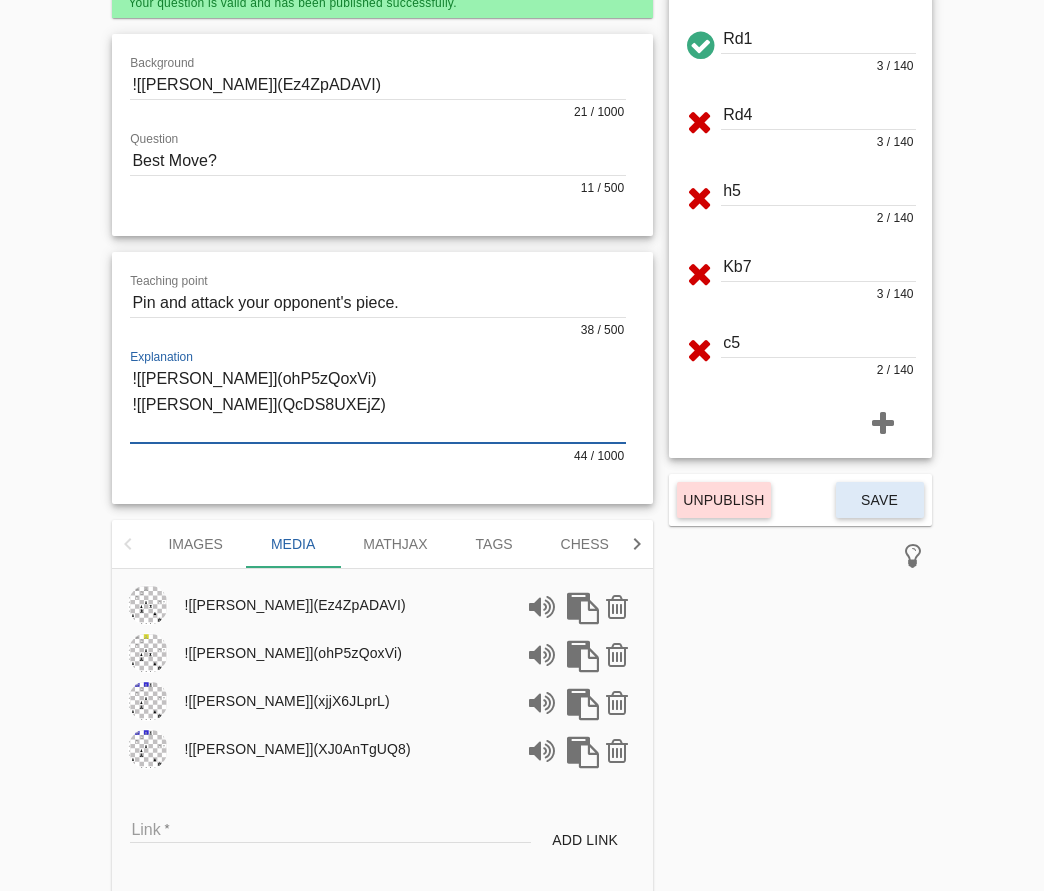 drag, startPoint x: 180, startPoint y: 398, endPoint x: 44, endPoint y: 395, distance: 136.03308 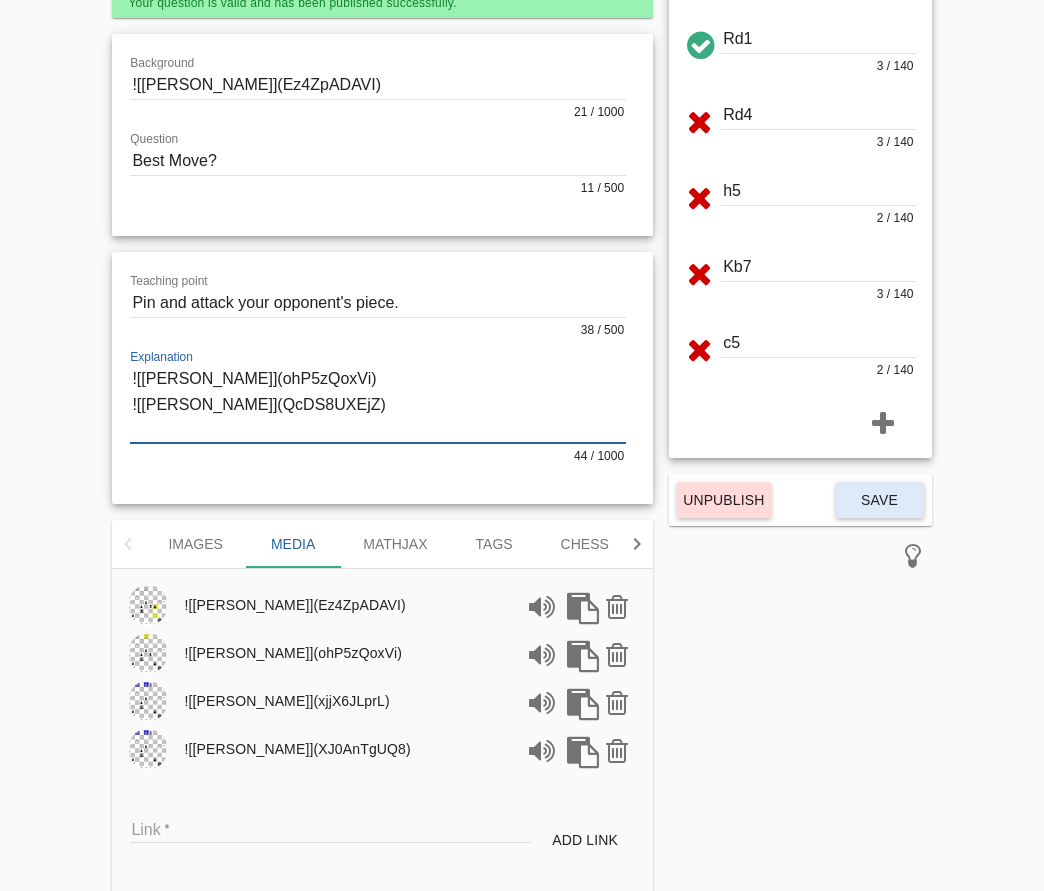 paste on "XJ0AnTgUQ8" 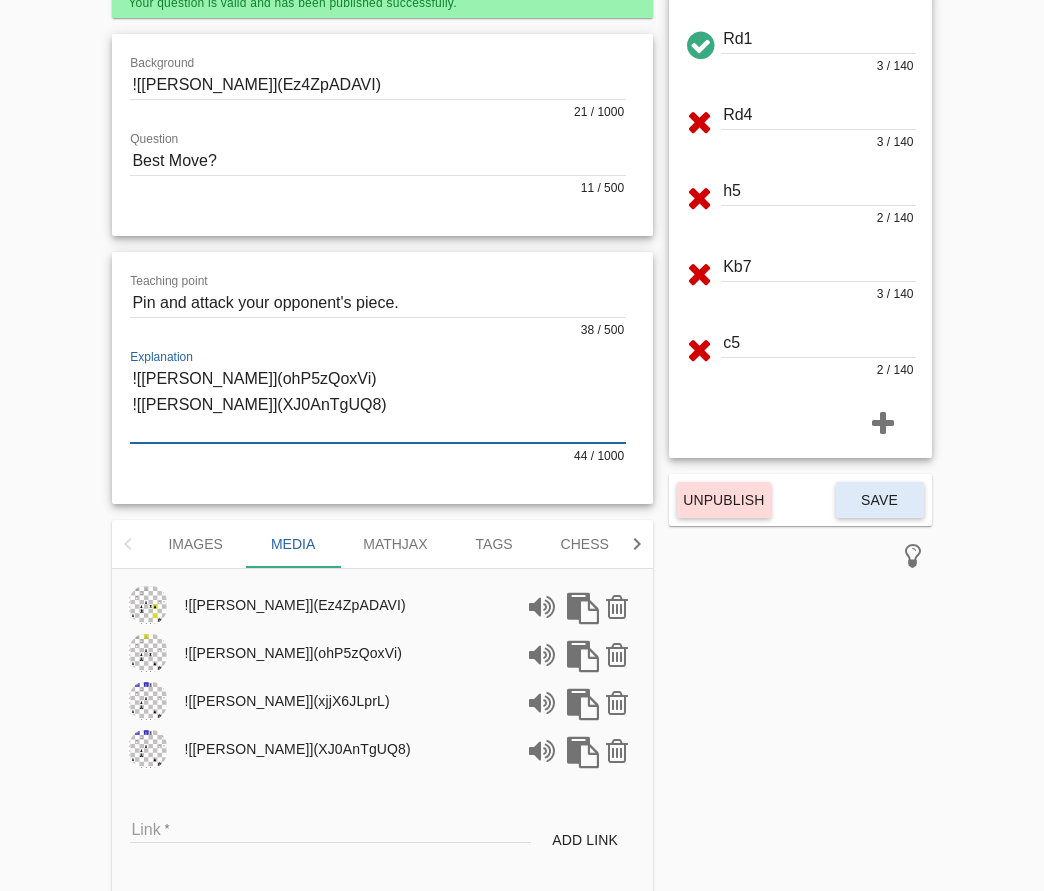 click at bounding box center [378, 404] 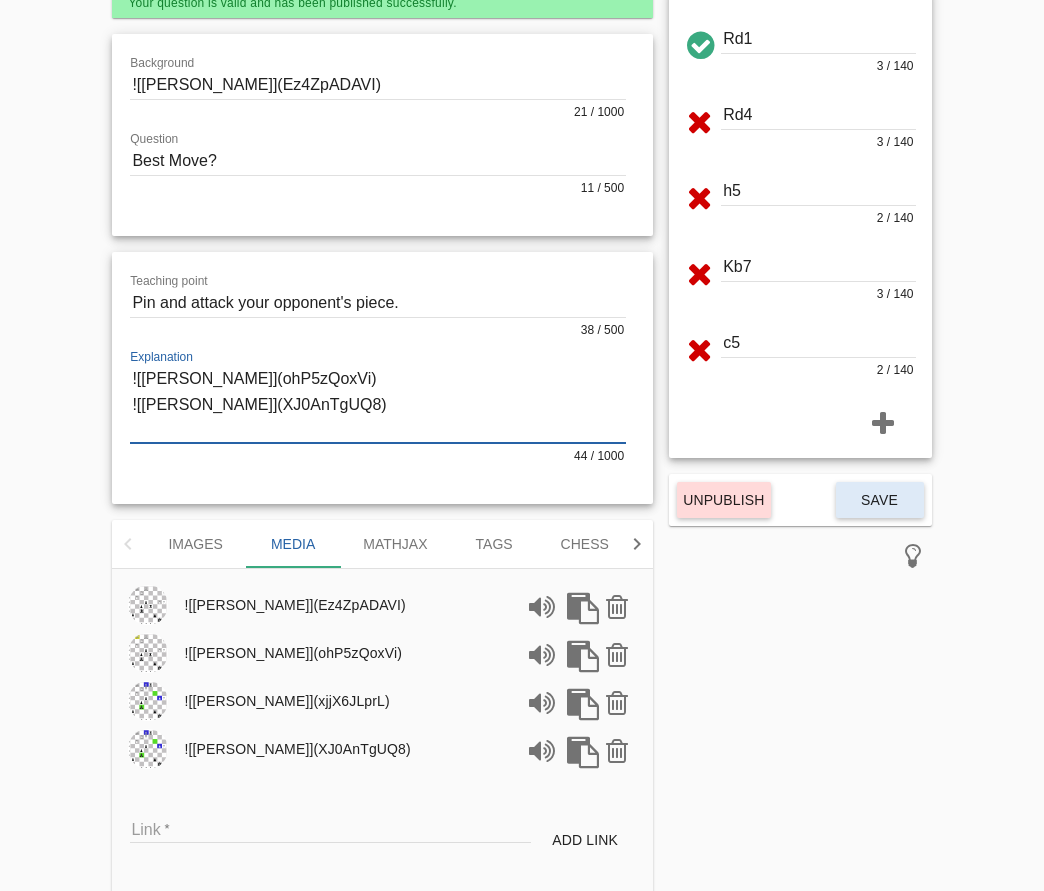 type on "![[PERSON_NAME]](ohP5zQoxVi)
![[PERSON_NAME]](XJ0AnTgUQ8)" 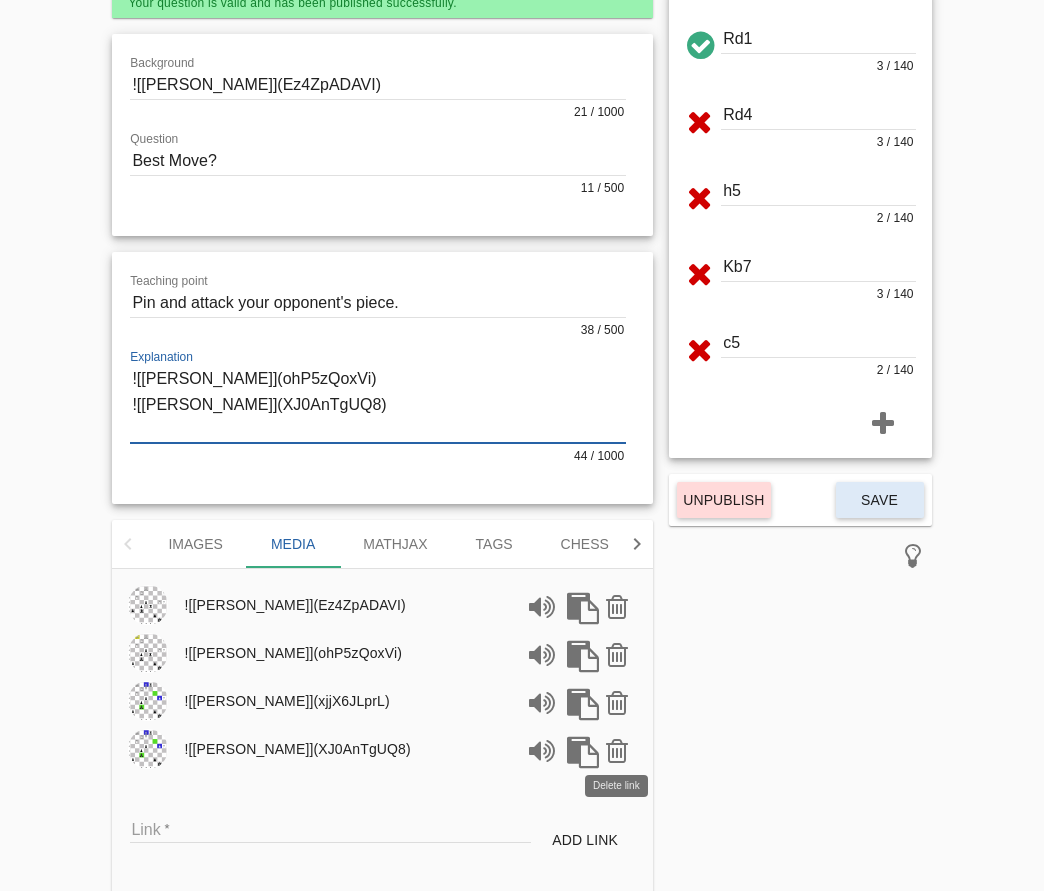 click at bounding box center (617, 749) 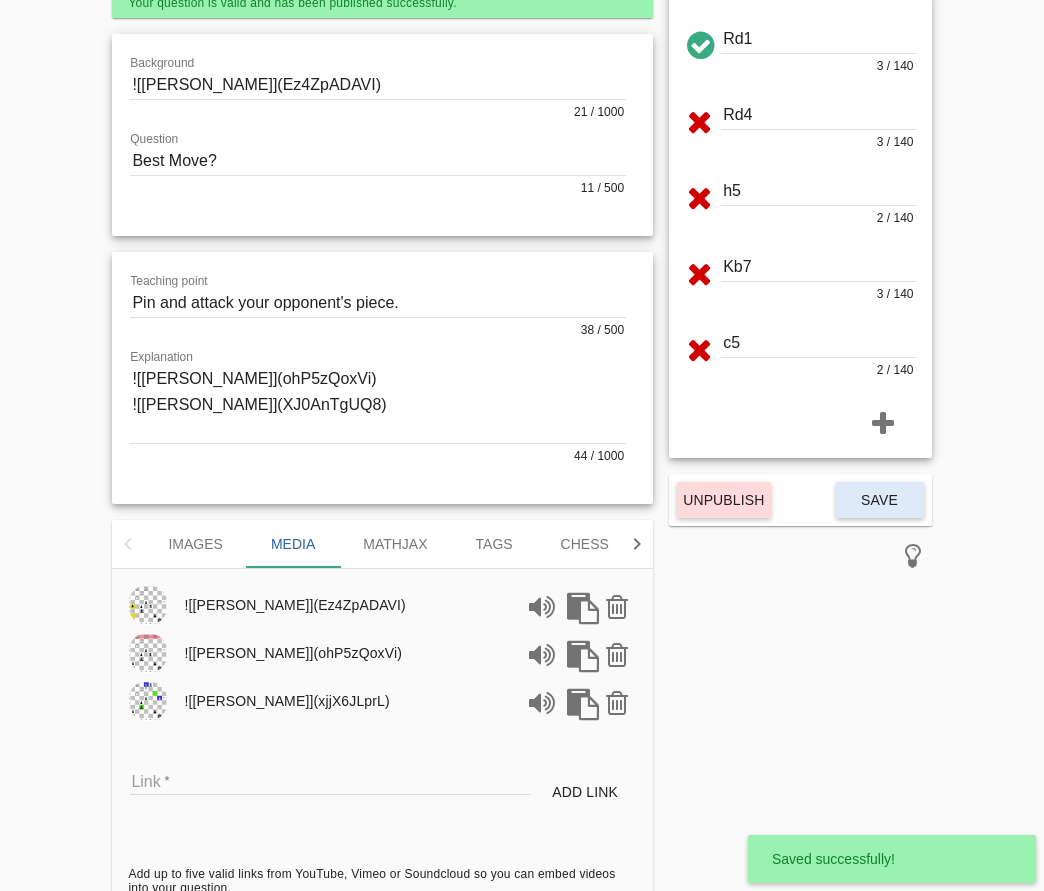 click on "Link" at bounding box center [330, 780] 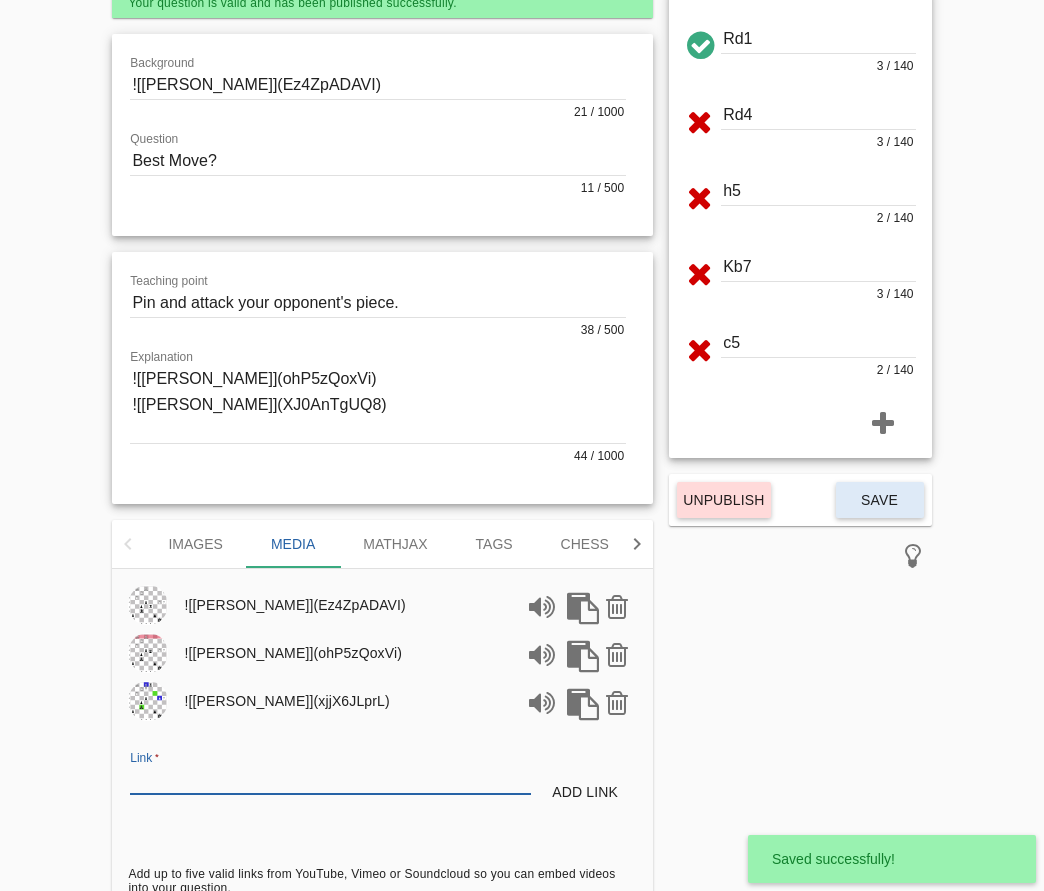 paste on "[URL][PERSON_NAME][DOMAIN_NAME]" 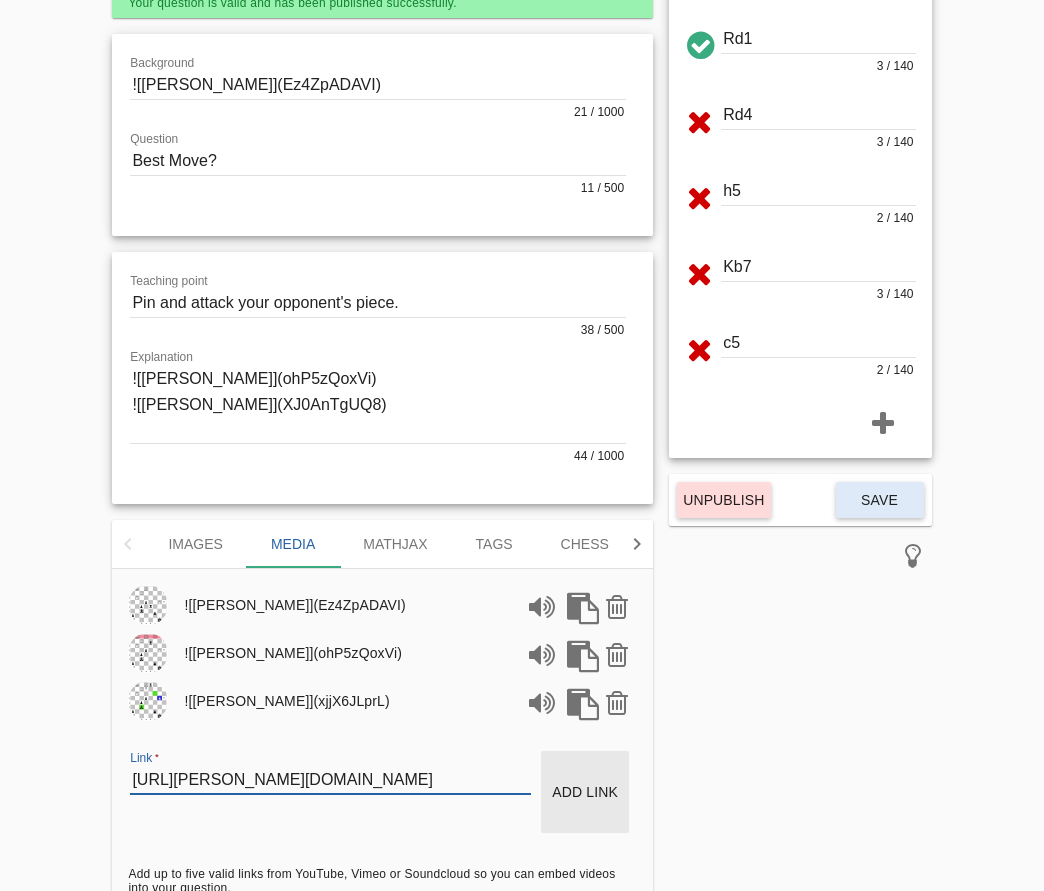 type on "[URL][PERSON_NAME][DOMAIN_NAME]" 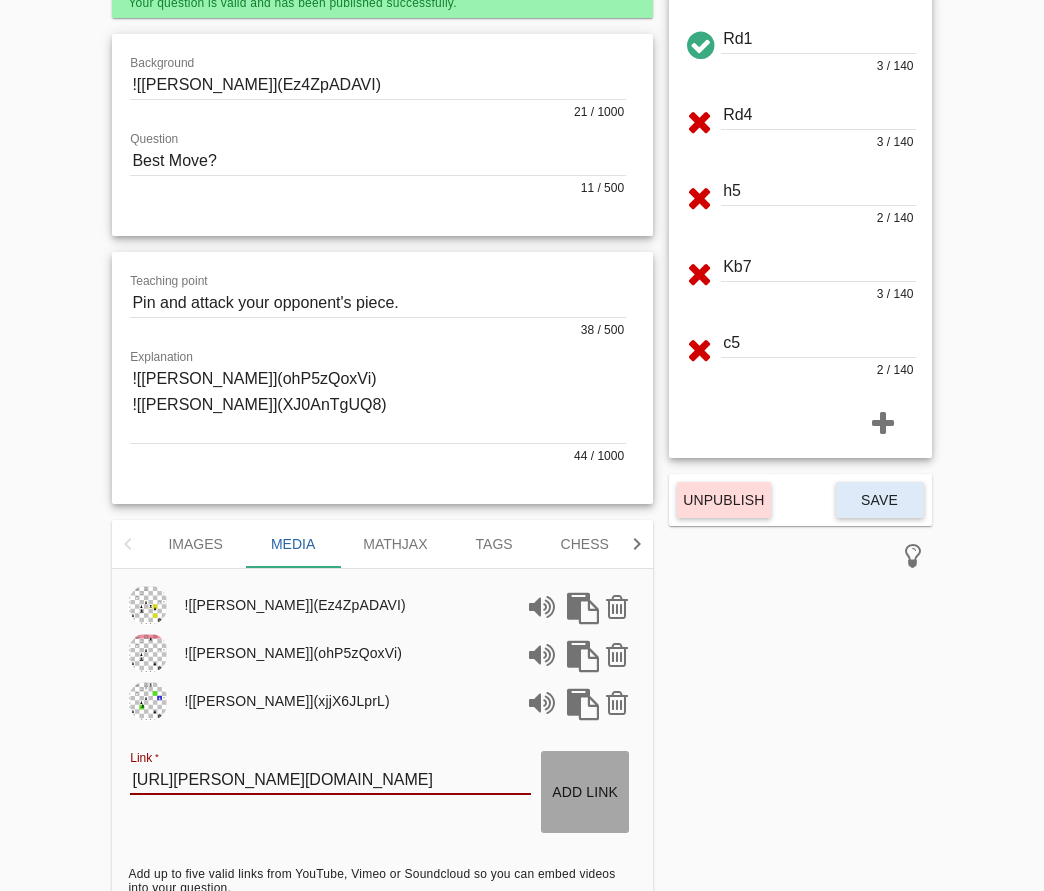 click on "Add link" at bounding box center (585, 792) 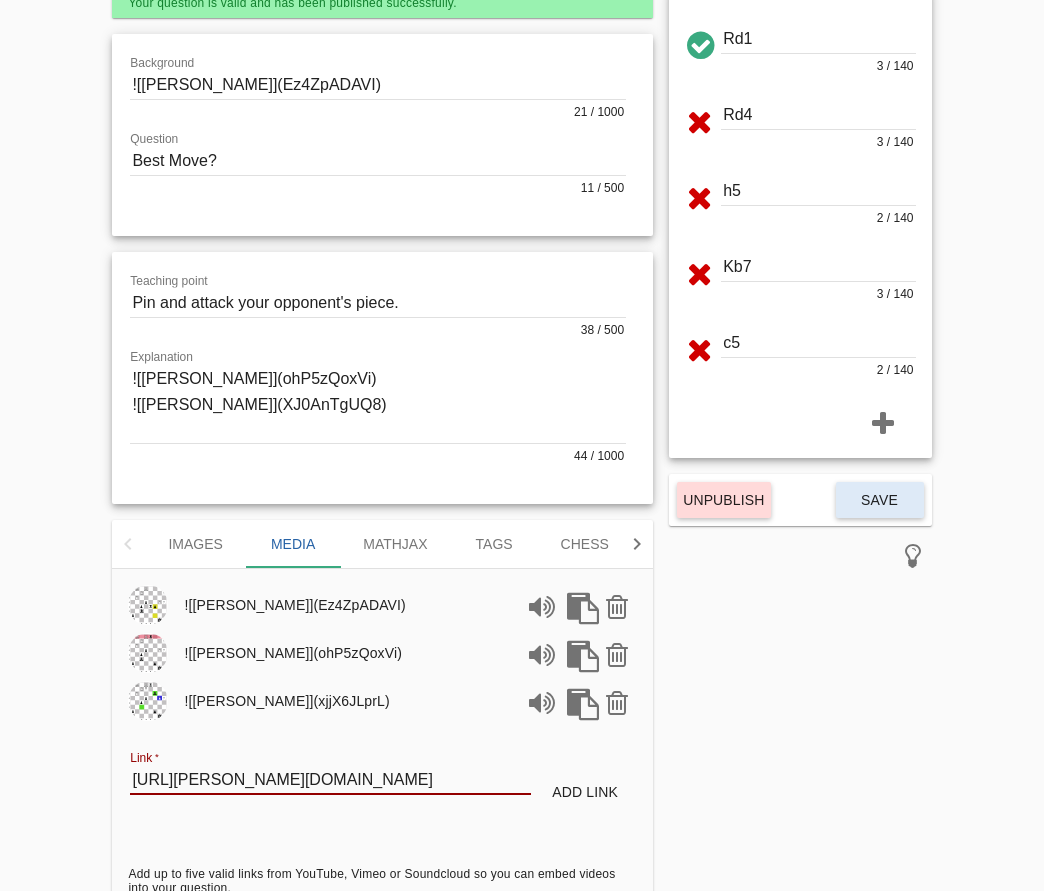 type 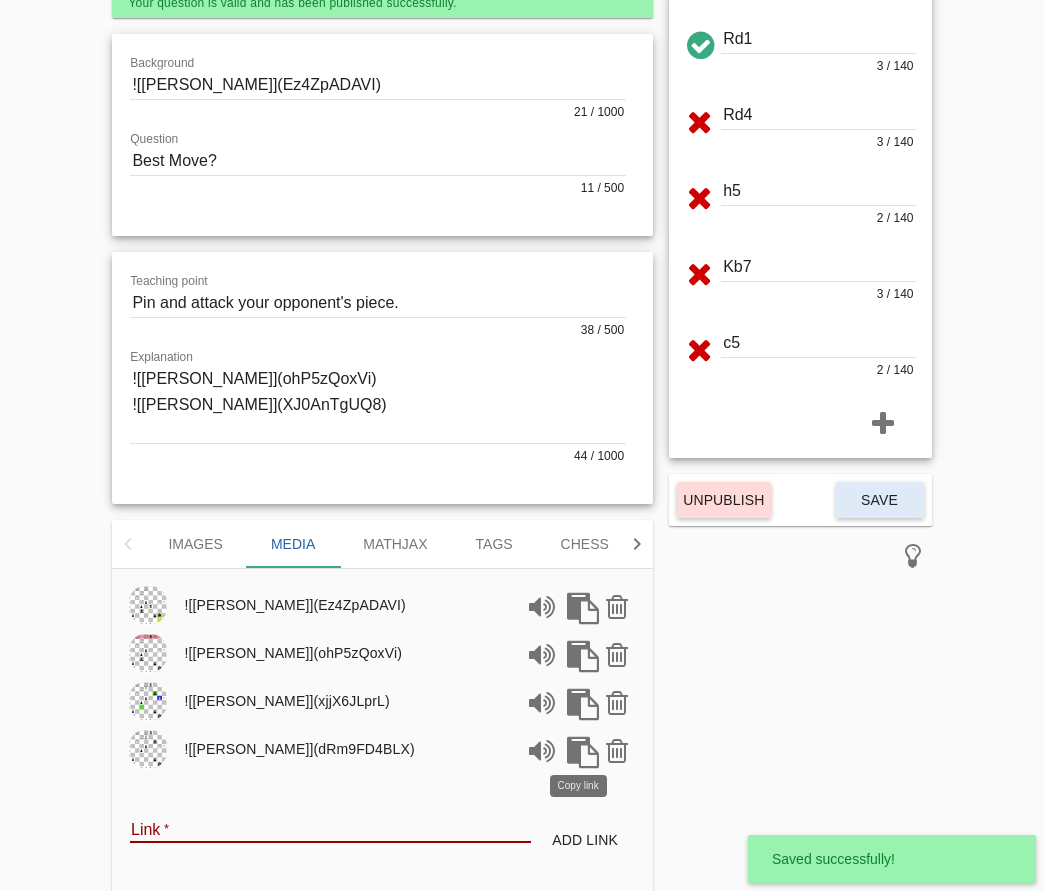 click at bounding box center [579, 749] 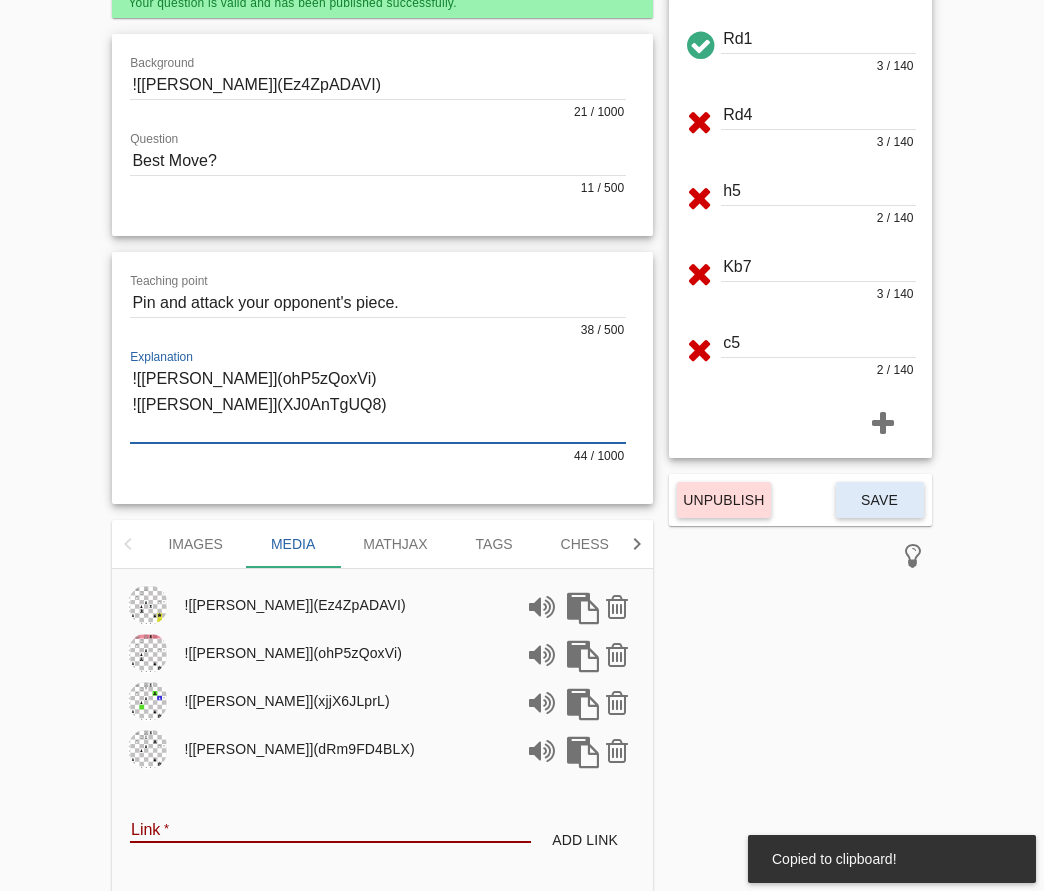 click at bounding box center (378, 404) 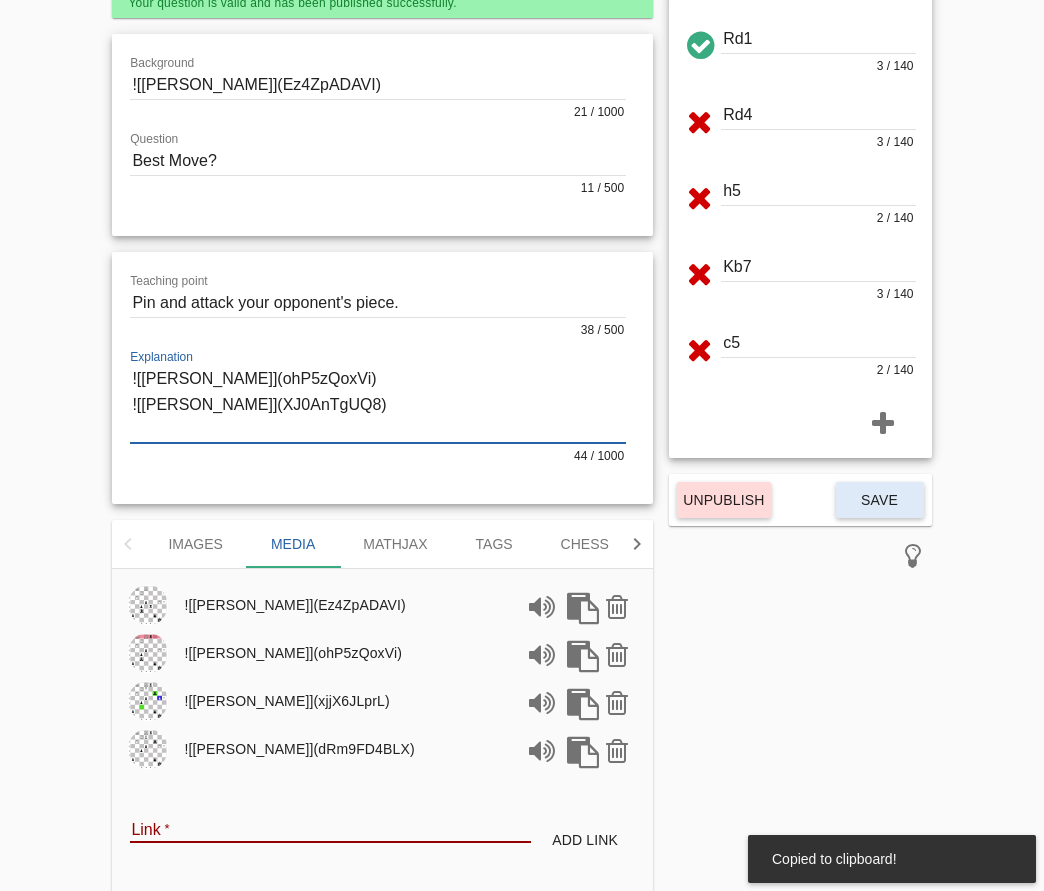paste on "![[PERSON_NAME]](dRm9FD4BLX)" 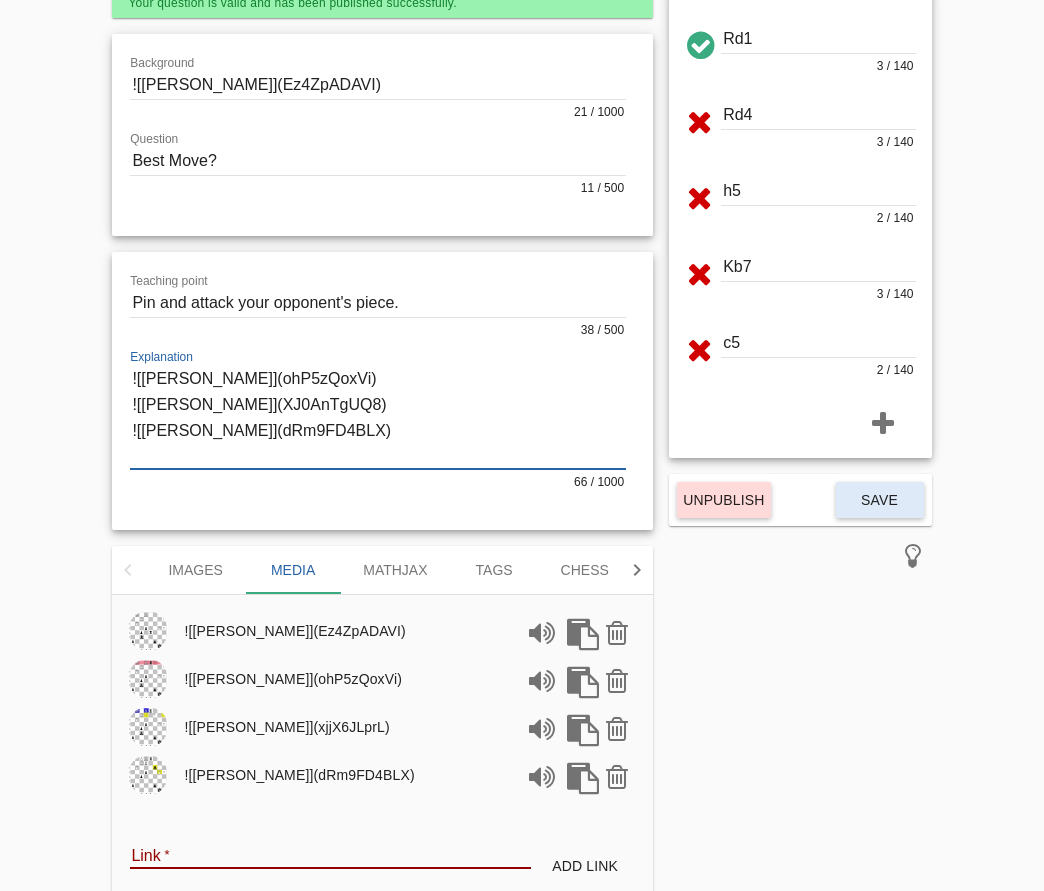 scroll, scrollTop: 315, scrollLeft: 0, axis: vertical 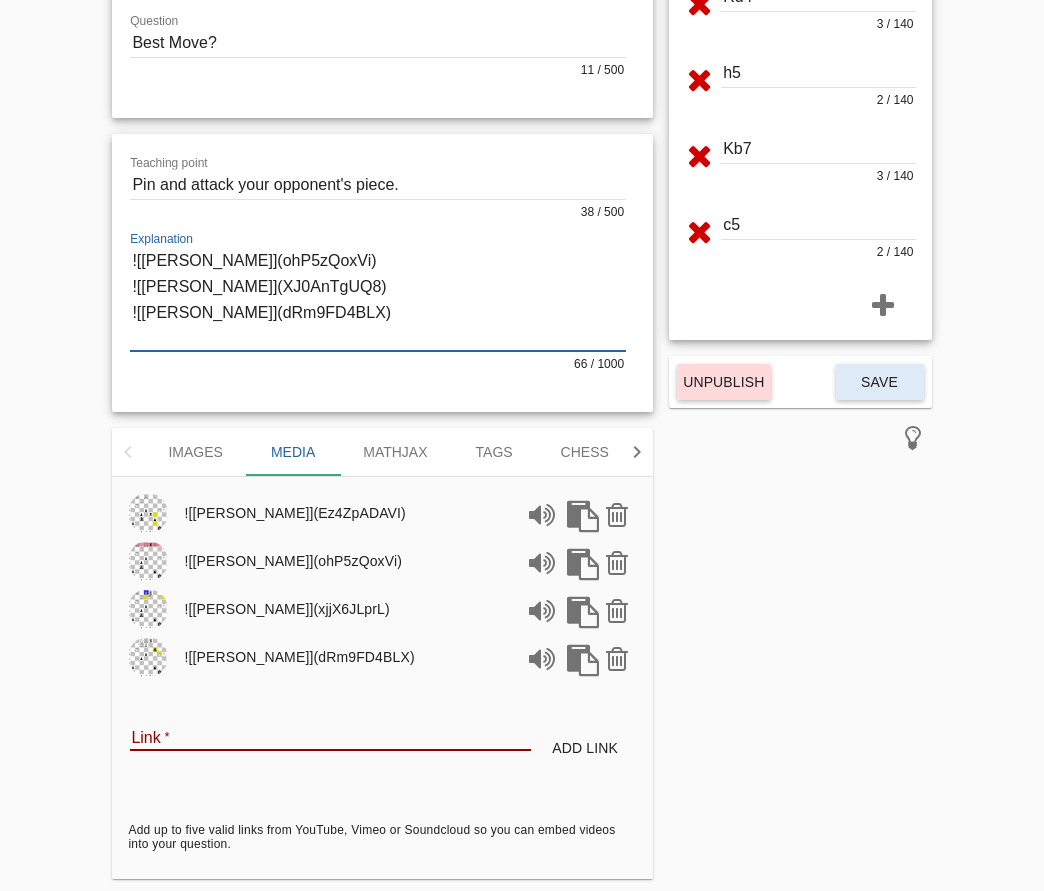 type on "![[PERSON_NAME]](ohP5zQoxVi)
![[PERSON_NAME]](XJ0AnTgUQ8)
![[PERSON_NAME]](dRm9FD4BLX)" 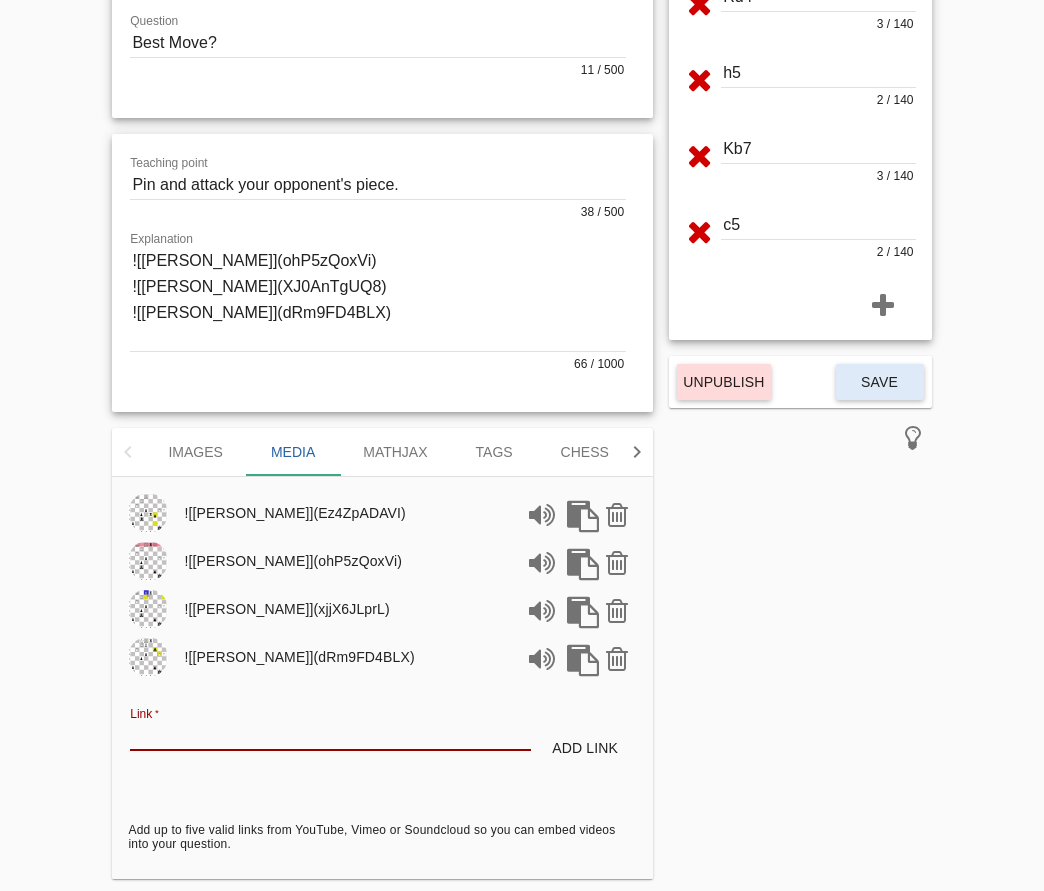 click on "Link" at bounding box center [330, 736] 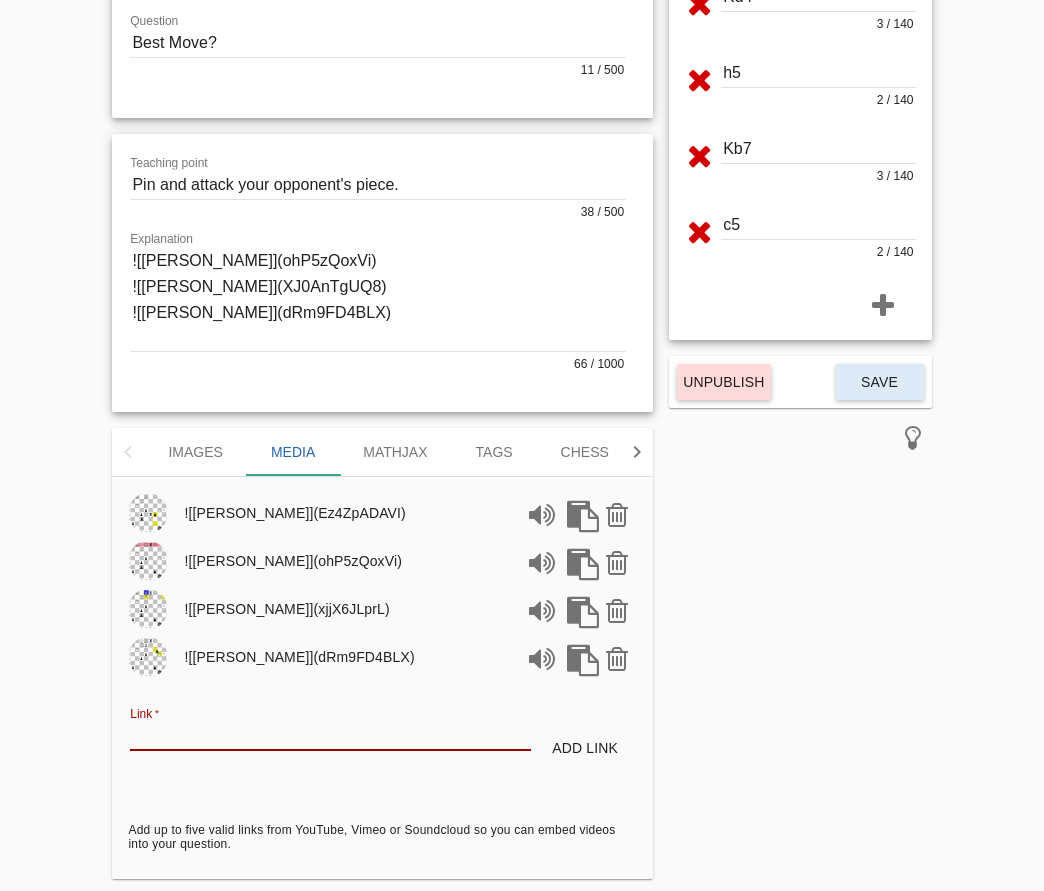 paste on "[URL][PERSON_NAME][DOMAIN_NAME]" 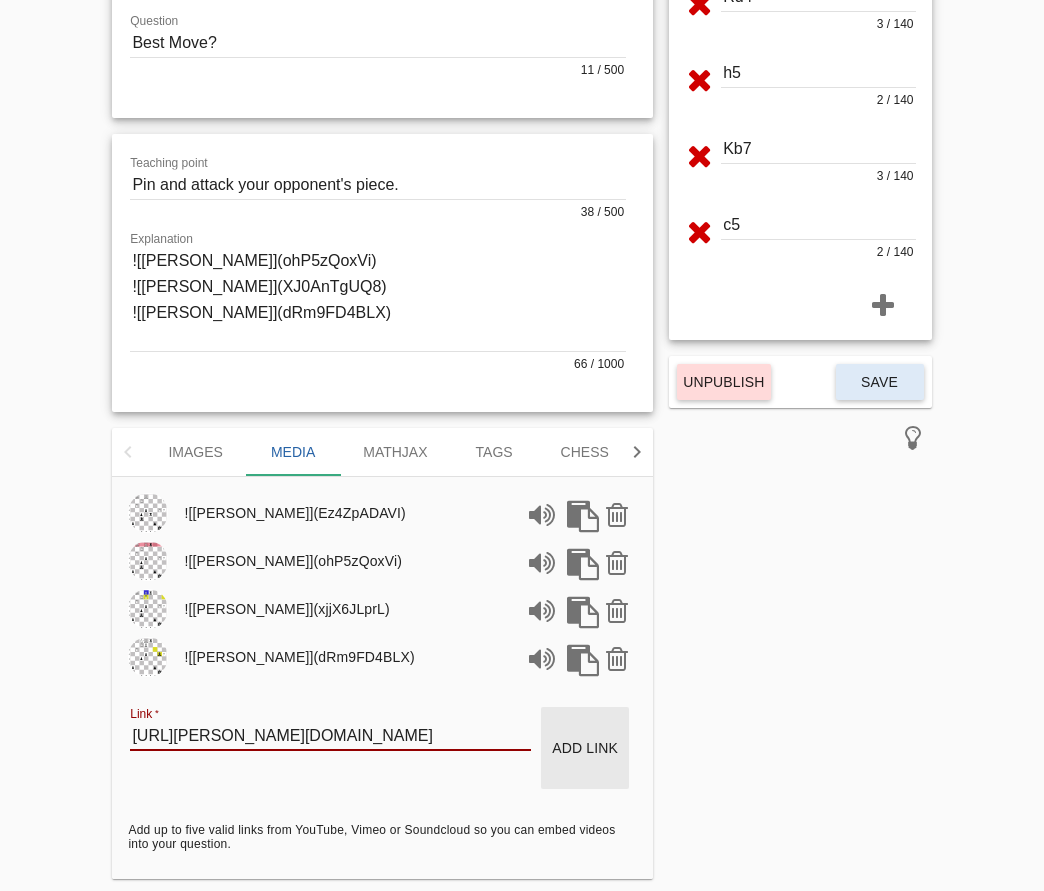 type on "[URL][PERSON_NAME][DOMAIN_NAME]" 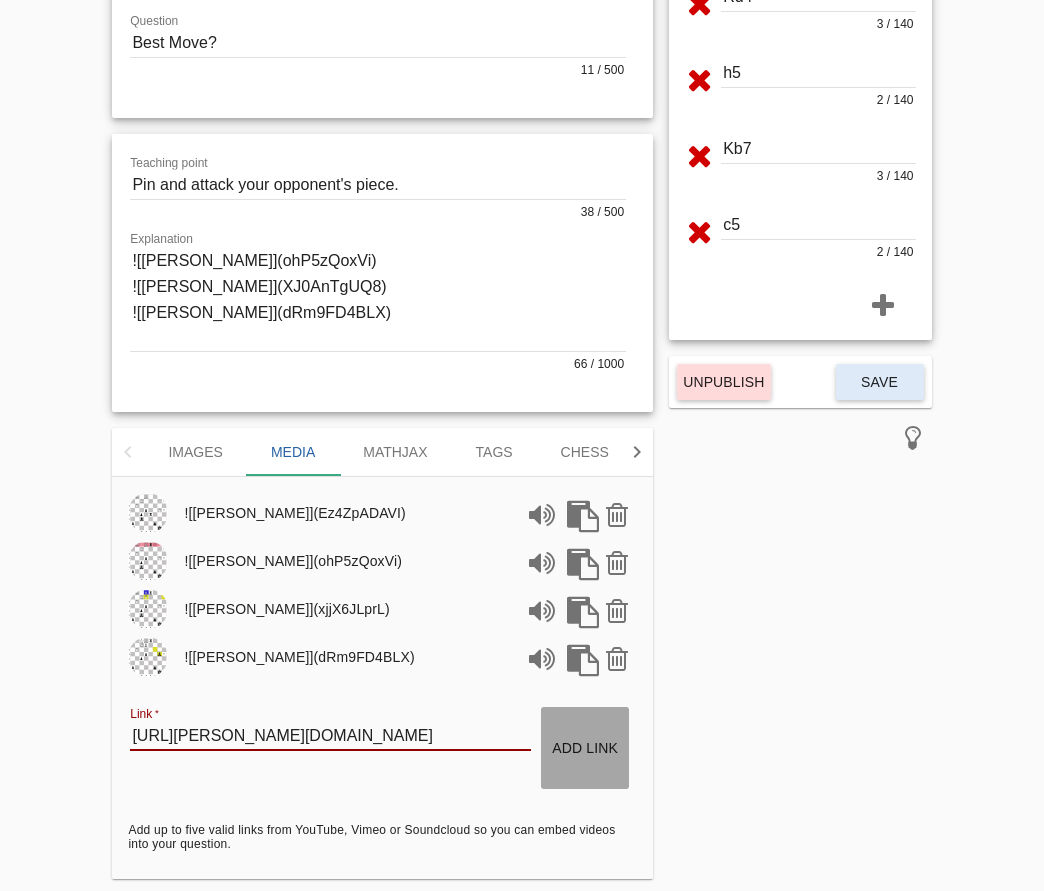 click on "Add link" at bounding box center (585, 748) 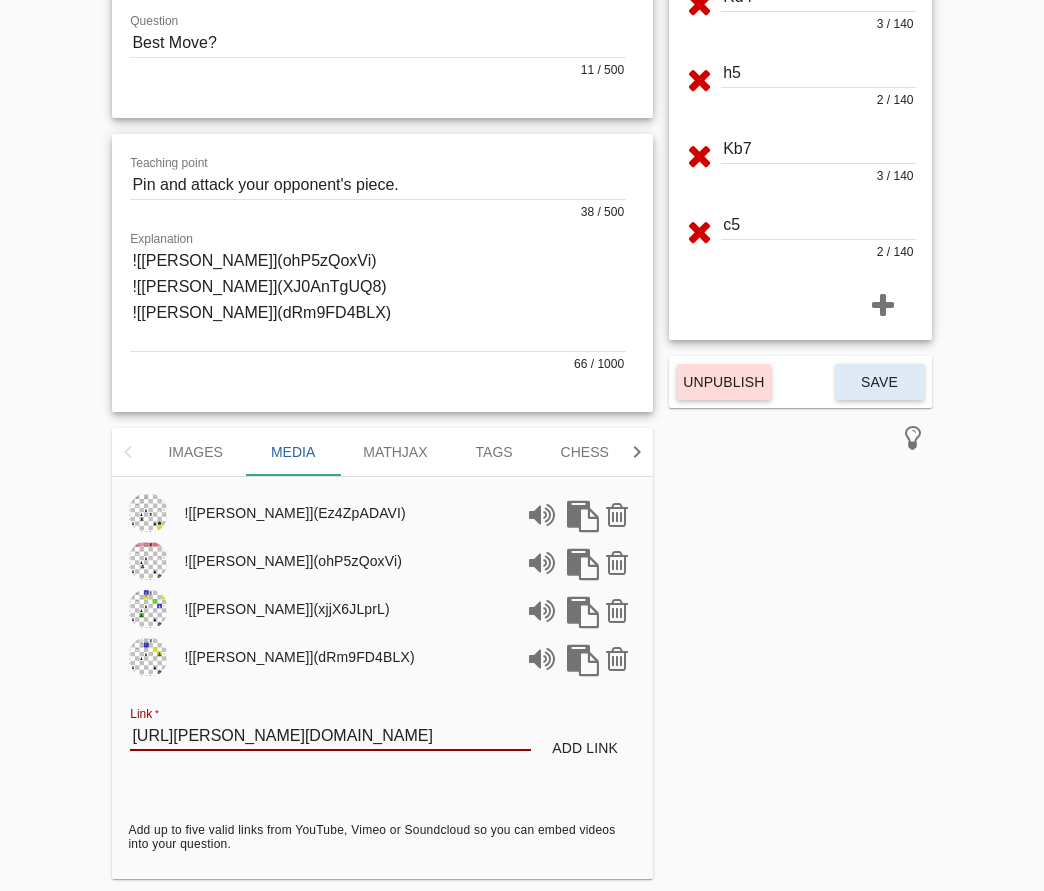 type 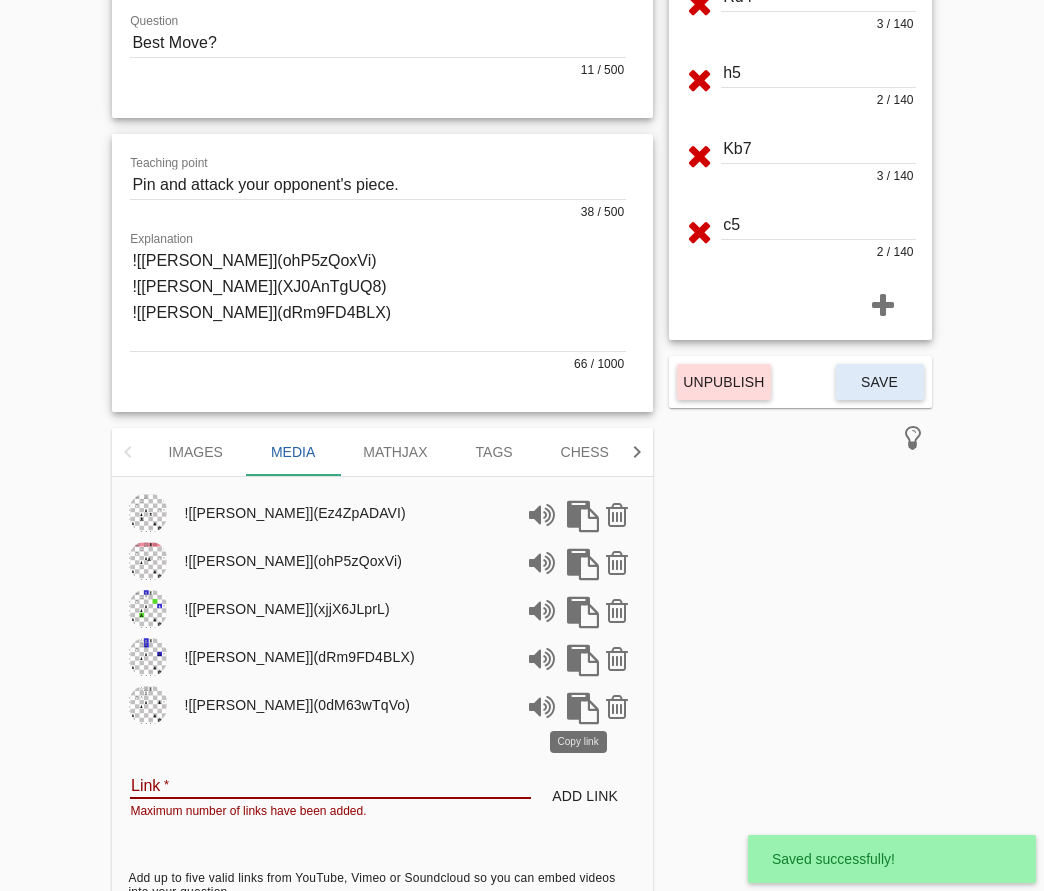 click at bounding box center [579, 705] 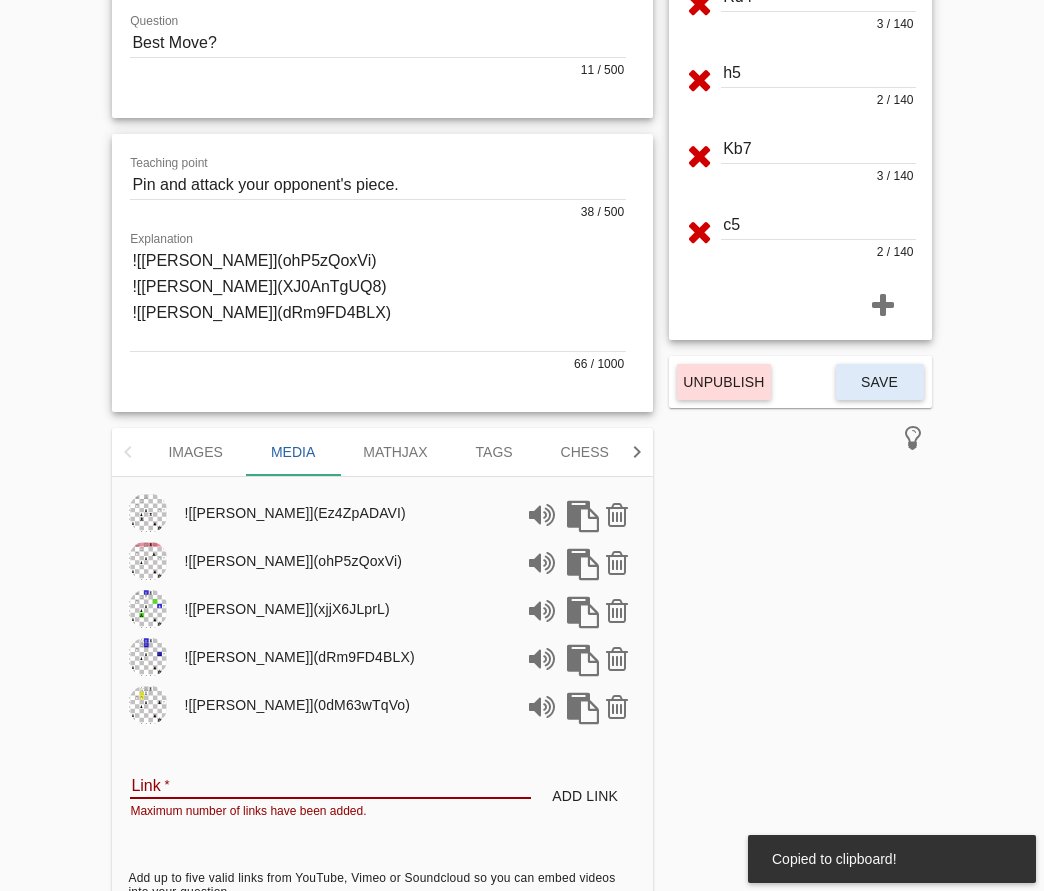 click at bounding box center [378, 299] 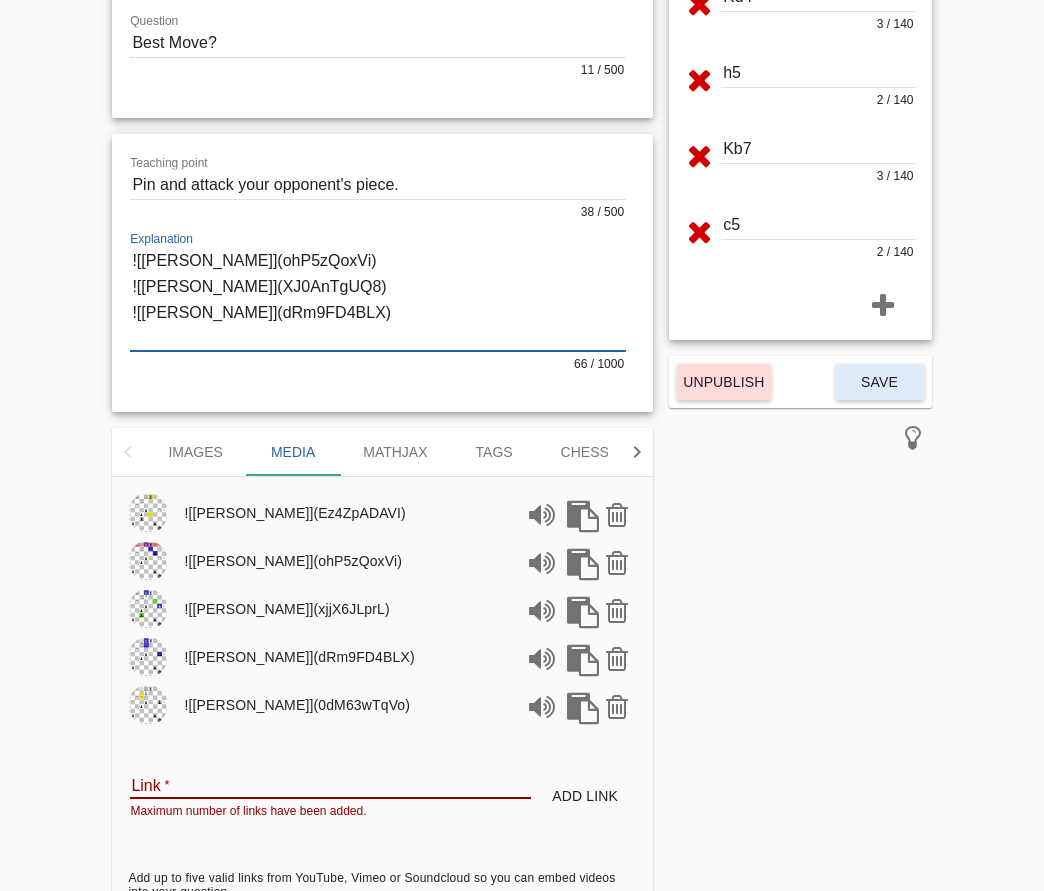 paste on "![[PERSON_NAME]](0dM63wTqVo)" 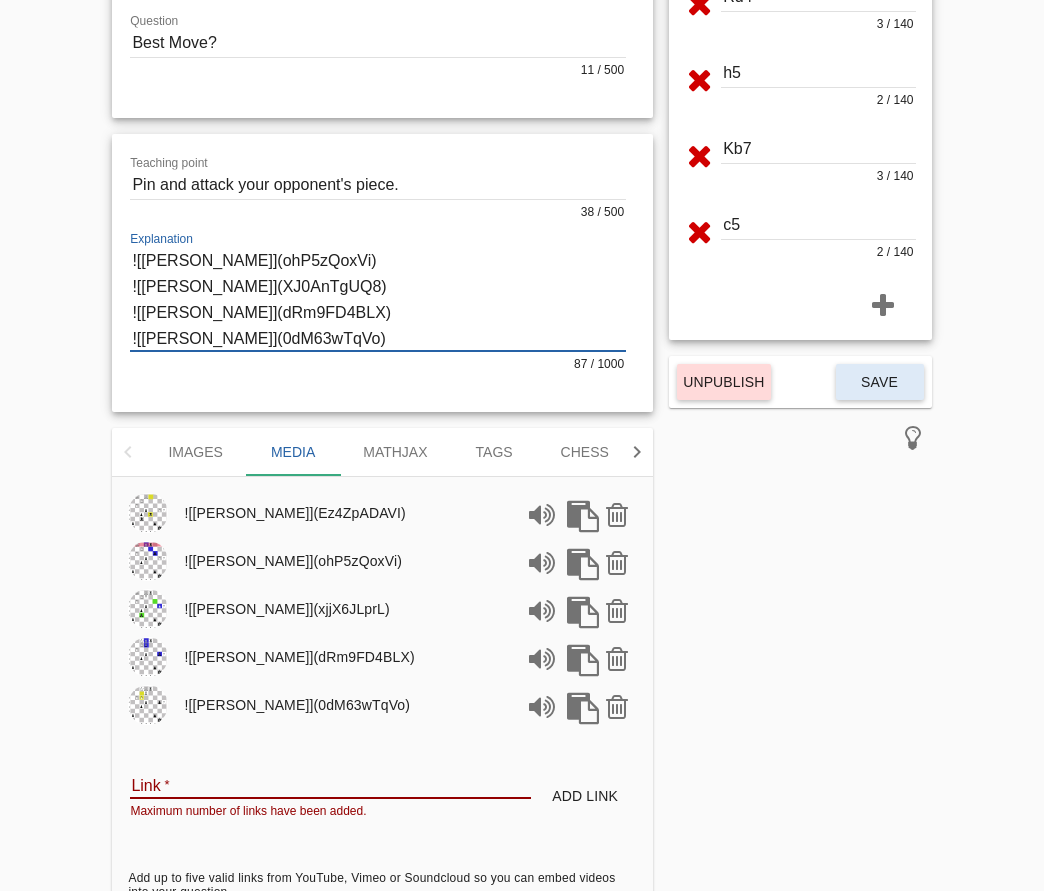 type on "![[PERSON_NAME]](ohP5zQoxVi)
![[PERSON_NAME]](XJ0AnTgUQ8)
![[PERSON_NAME]](dRm9FD4BLX)
![[PERSON_NAME]](0dM63wTqVo)" 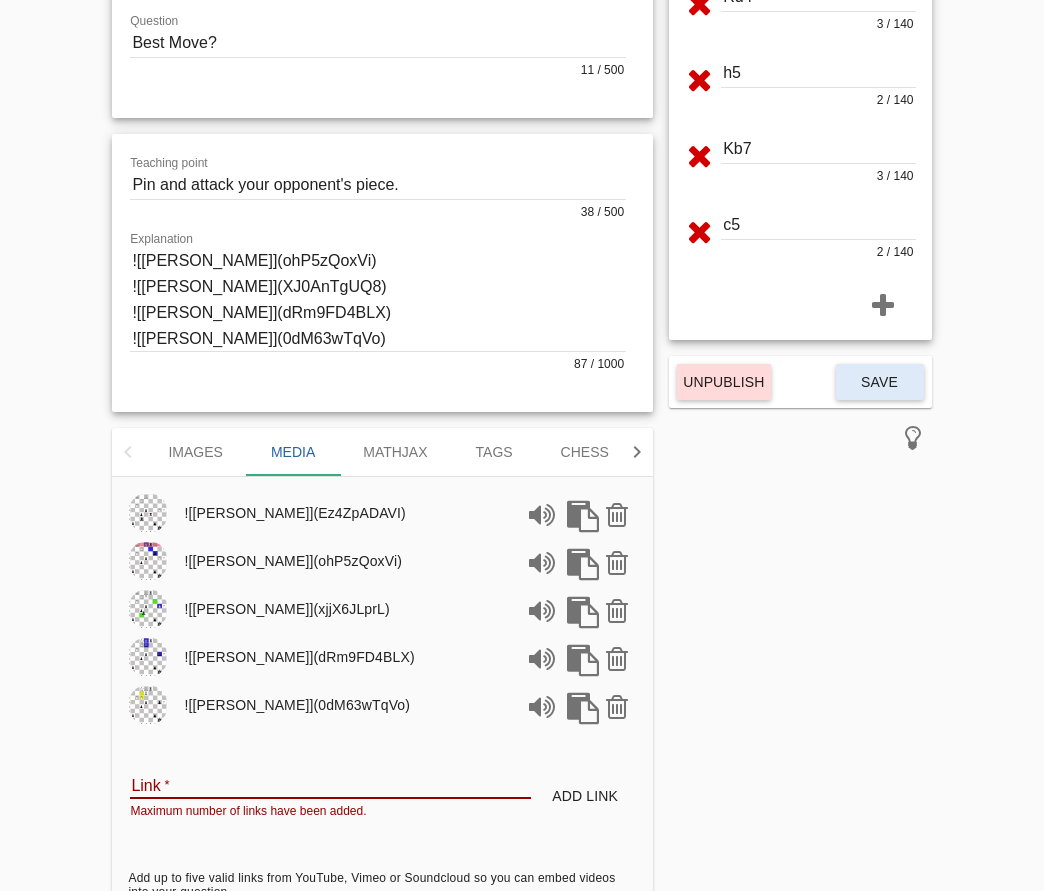 click on "Rd1 3 / 140
Rd4 3 / 140
h5 2 / 140
Kb7 3 / 140
c5 2 / 140
Unpublish
Save" at bounding box center (800, 398) 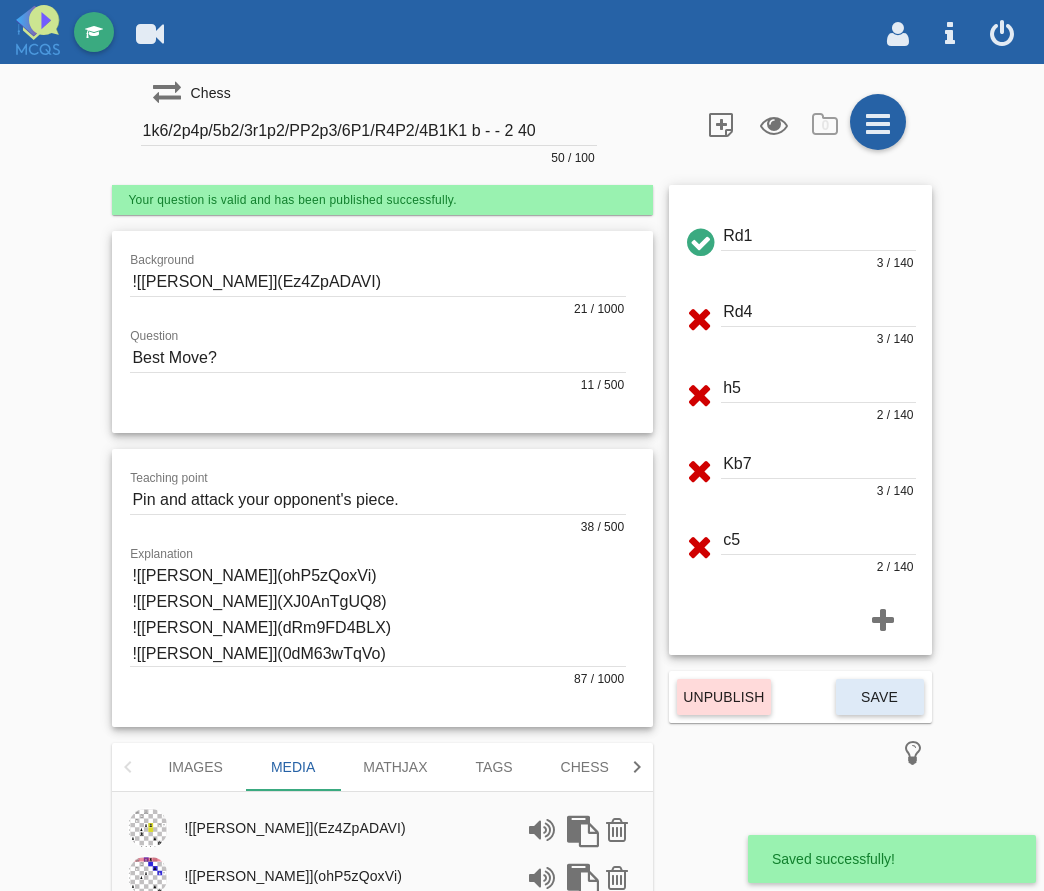scroll, scrollTop: 0, scrollLeft: 0, axis: both 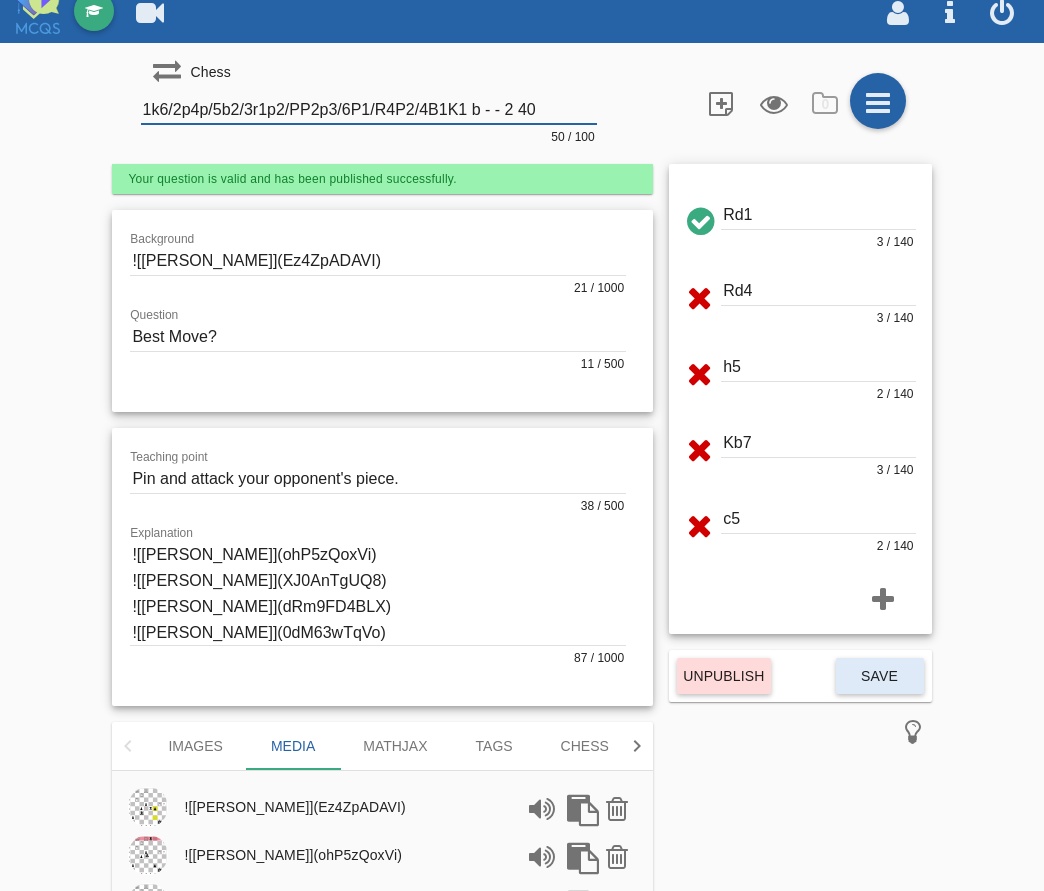 drag, startPoint x: 561, startPoint y: 115, endPoint x: -33, endPoint y: 76, distance: 595.27893 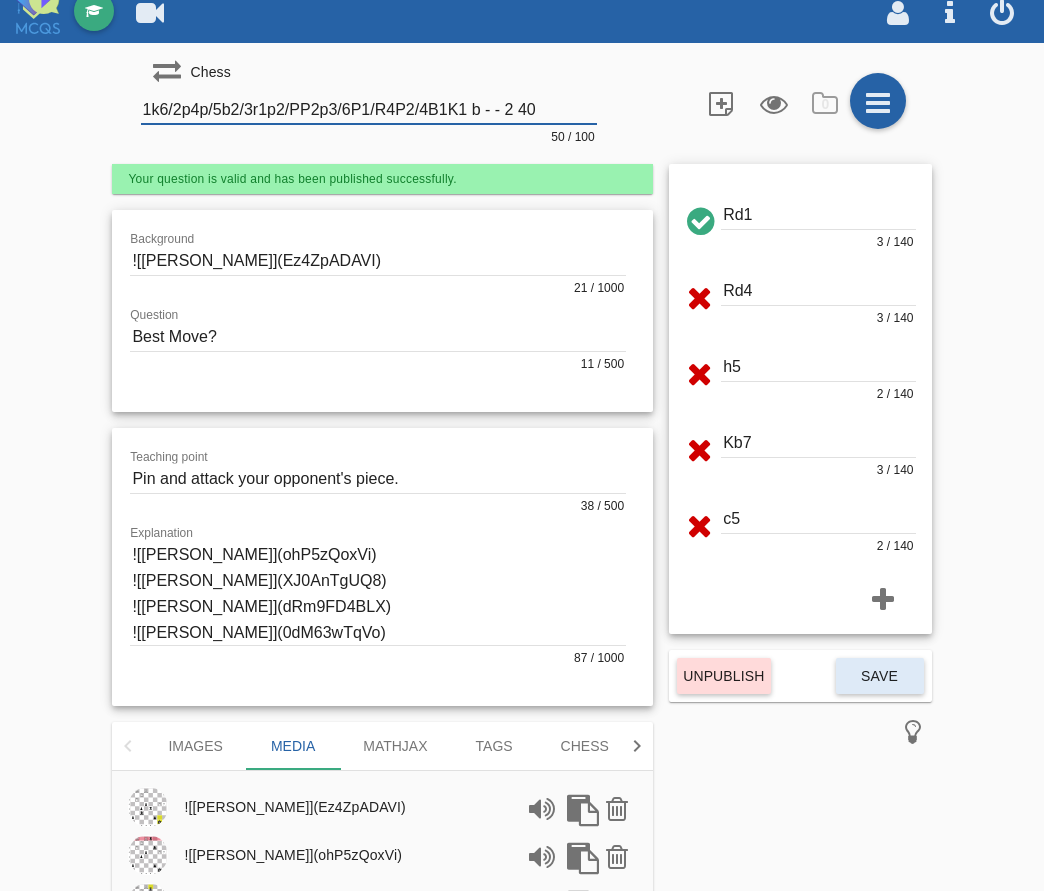 drag, startPoint x: 563, startPoint y: 111, endPoint x: 114, endPoint y: 93, distance: 449.36066 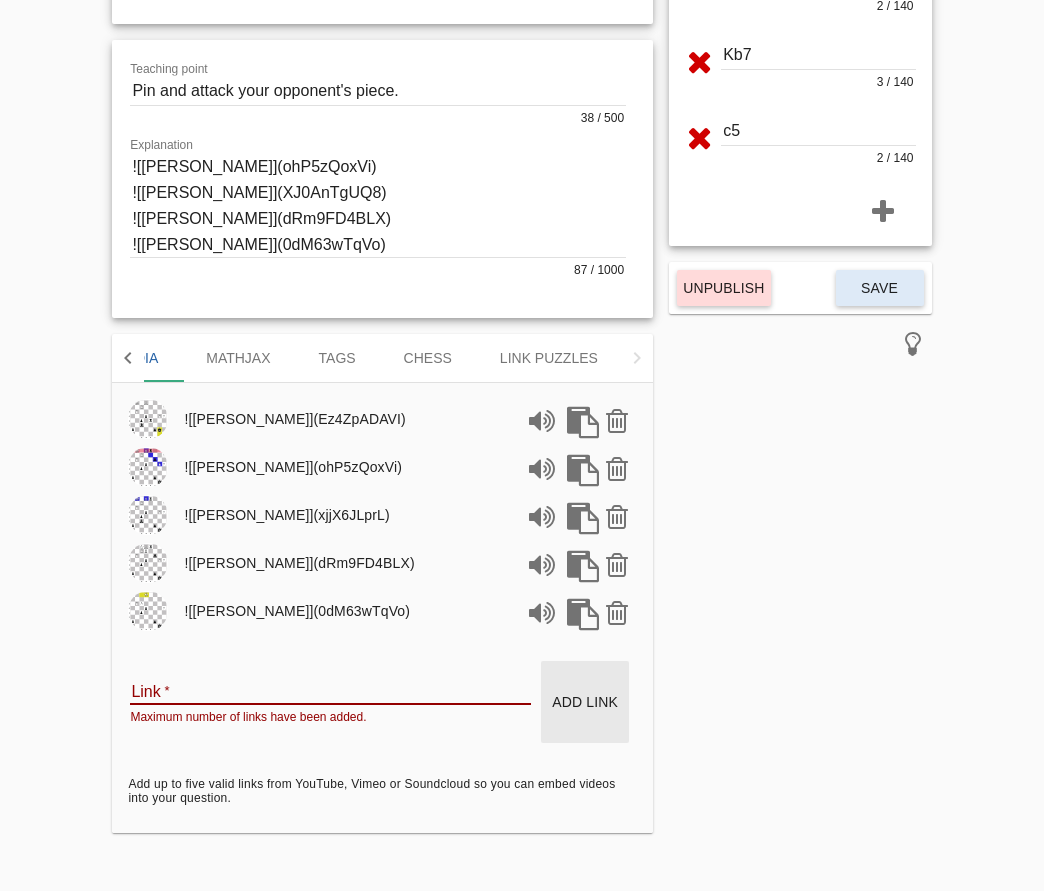 scroll, scrollTop: 409, scrollLeft: 0, axis: vertical 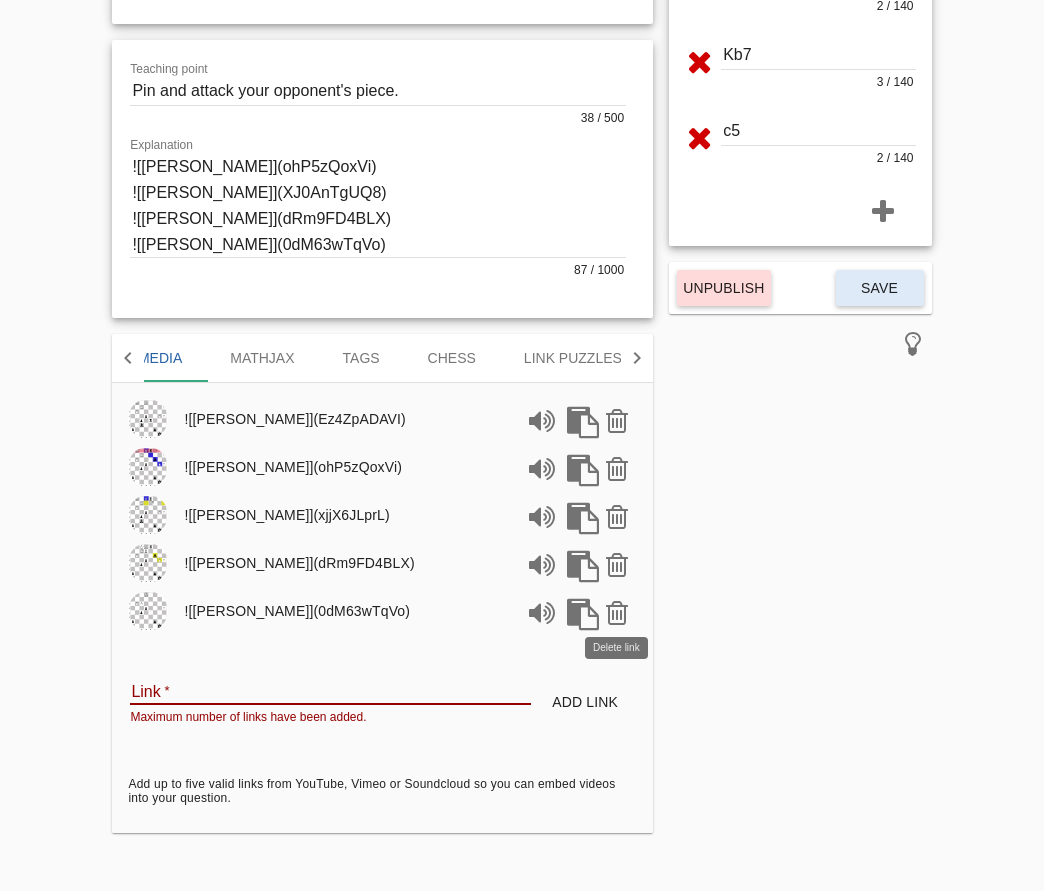 click at bounding box center (617, 611) 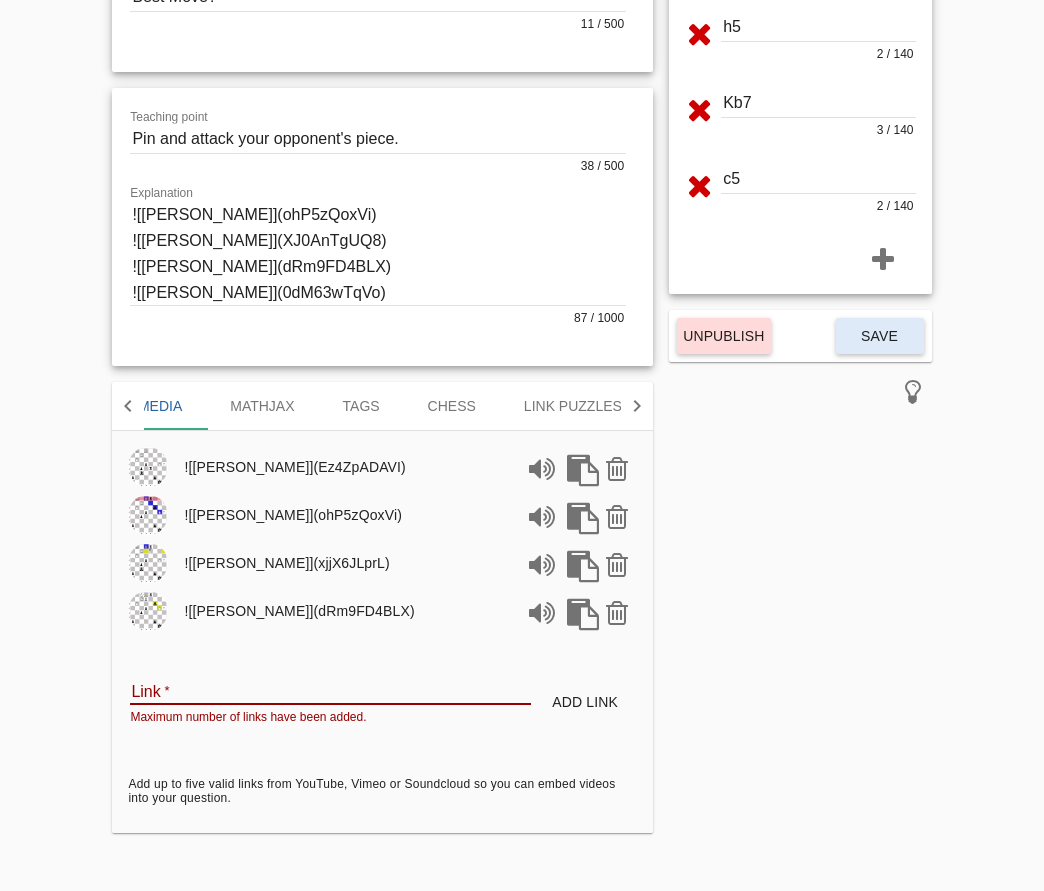 scroll, scrollTop: 361, scrollLeft: 0, axis: vertical 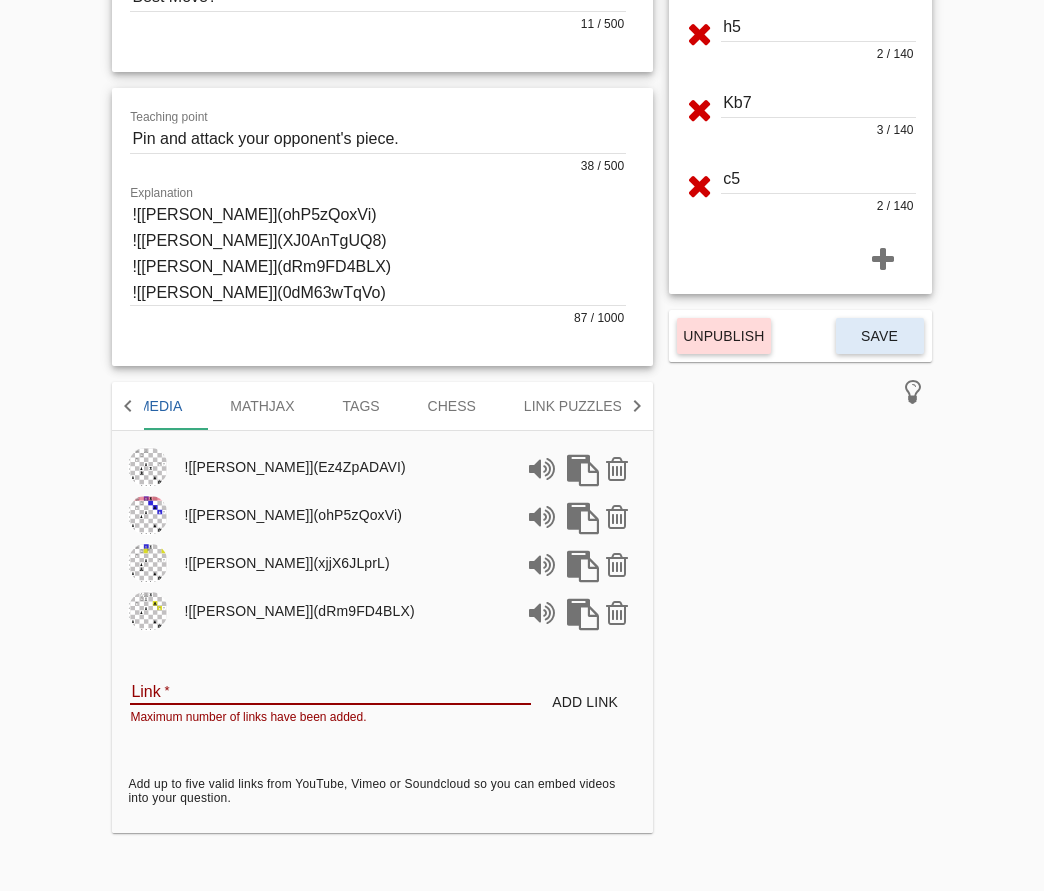 click on "Link" at bounding box center (330, 690) 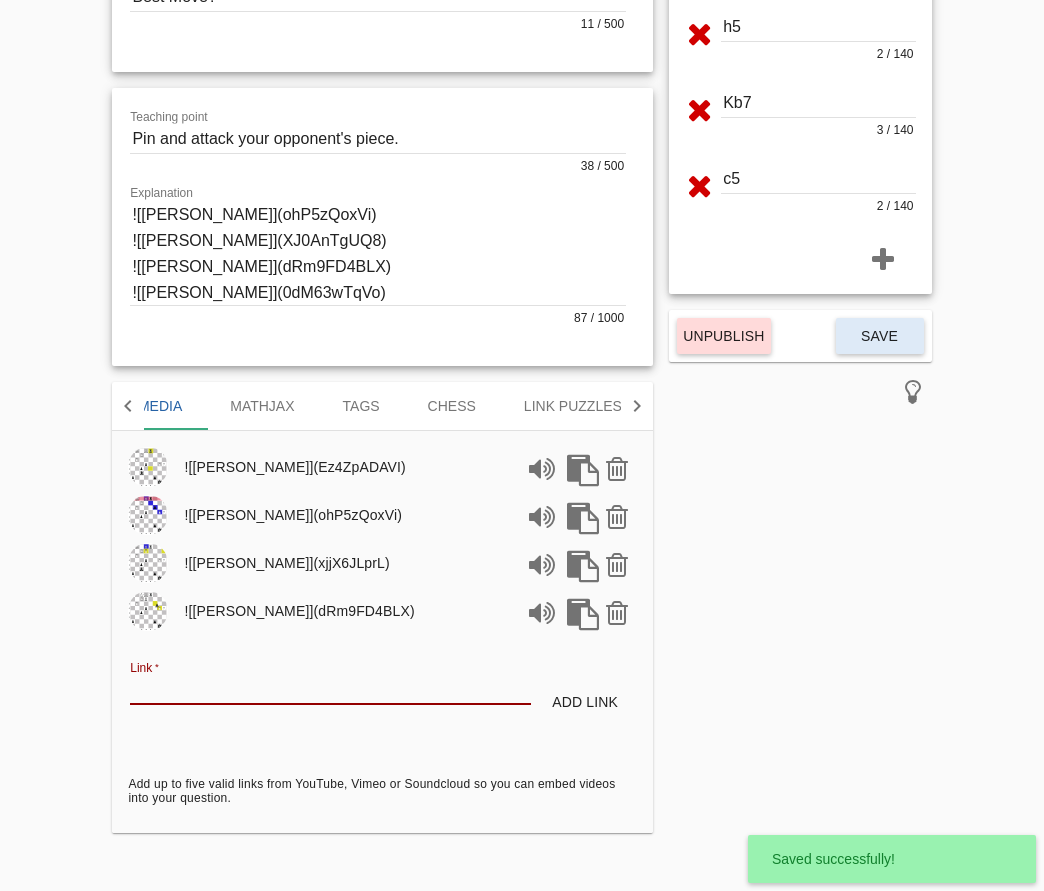 paste on "[URL][PERSON_NAME][DOMAIN_NAME]" 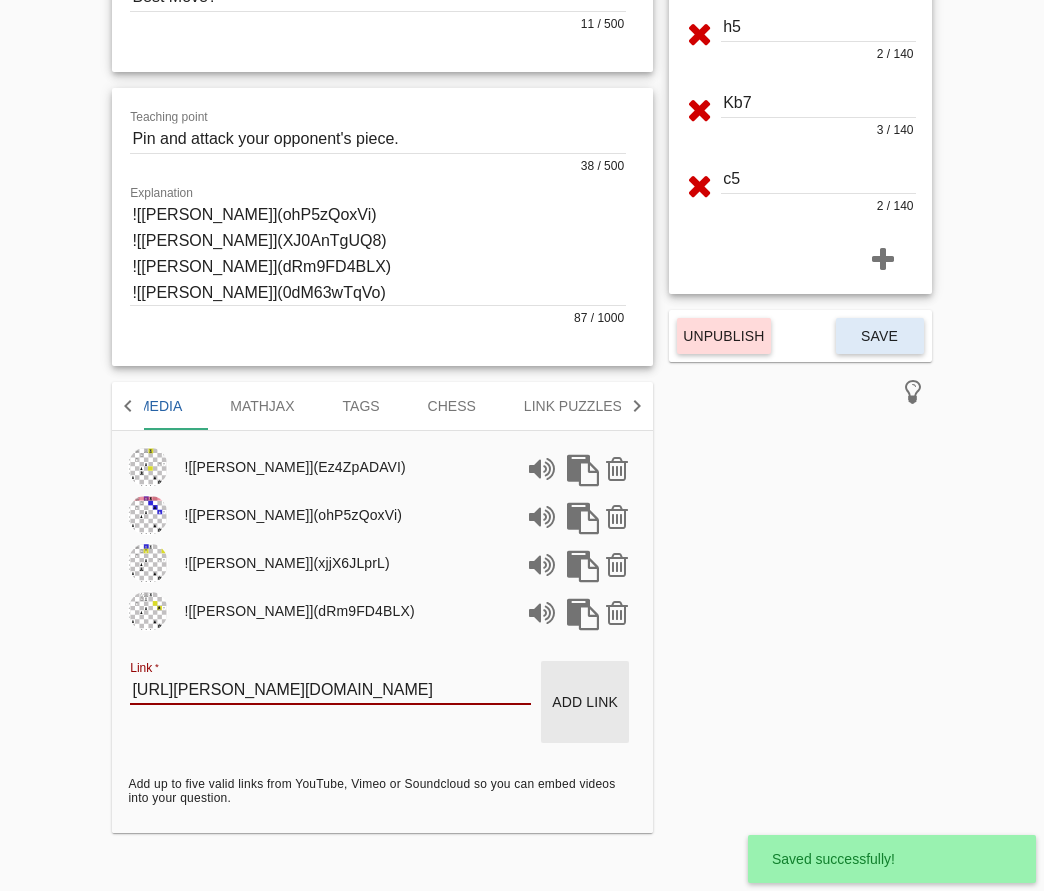 type on "[URL][PERSON_NAME][DOMAIN_NAME]" 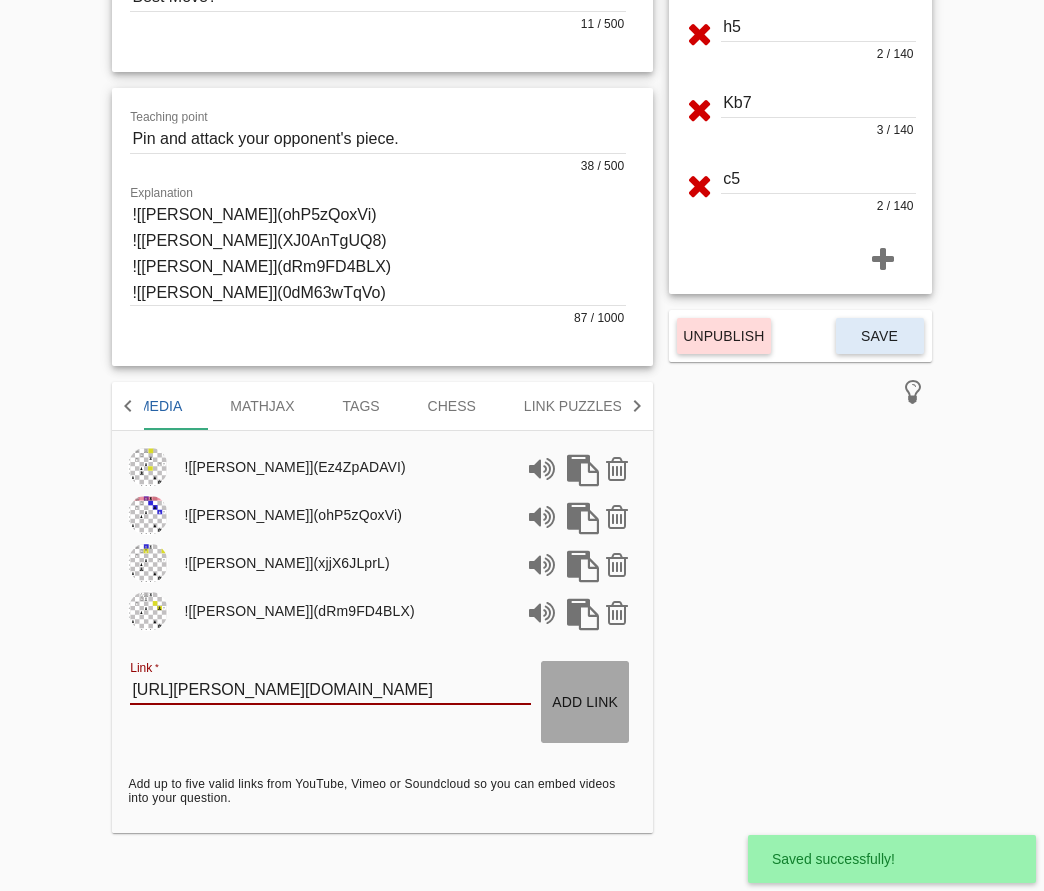 click on "Add link" at bounding box center [585, 702] 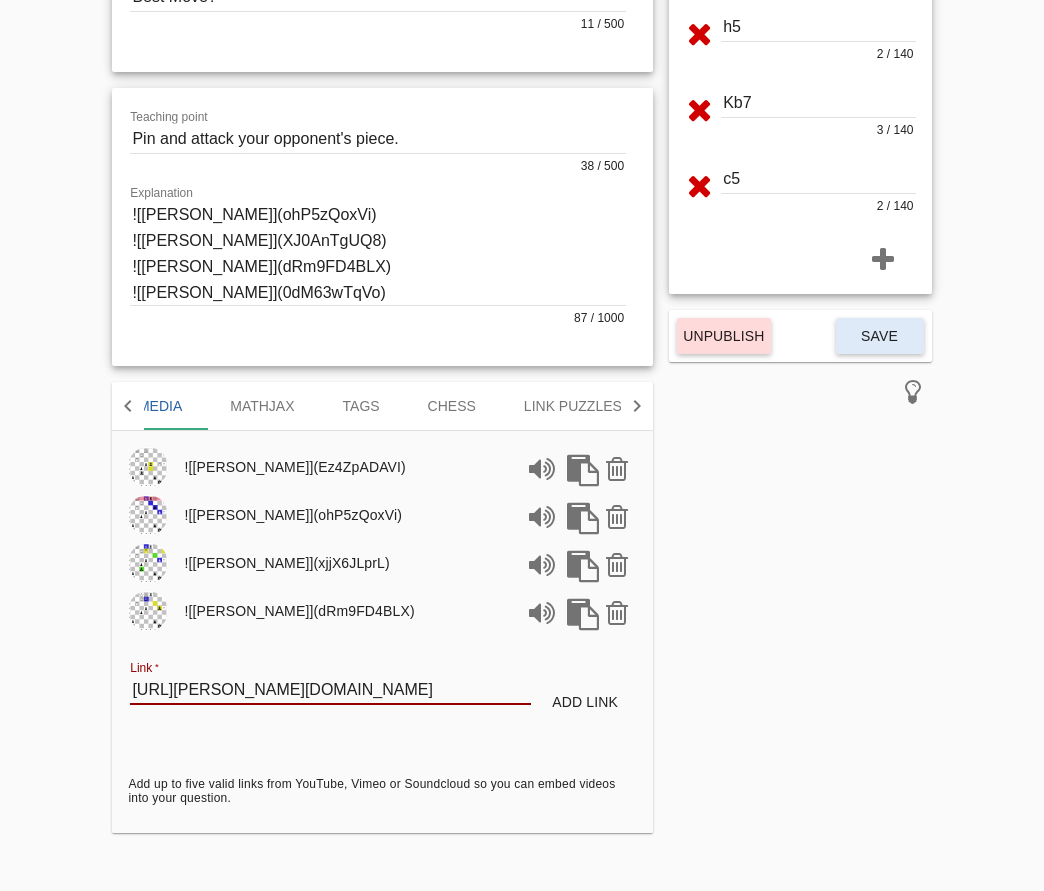type 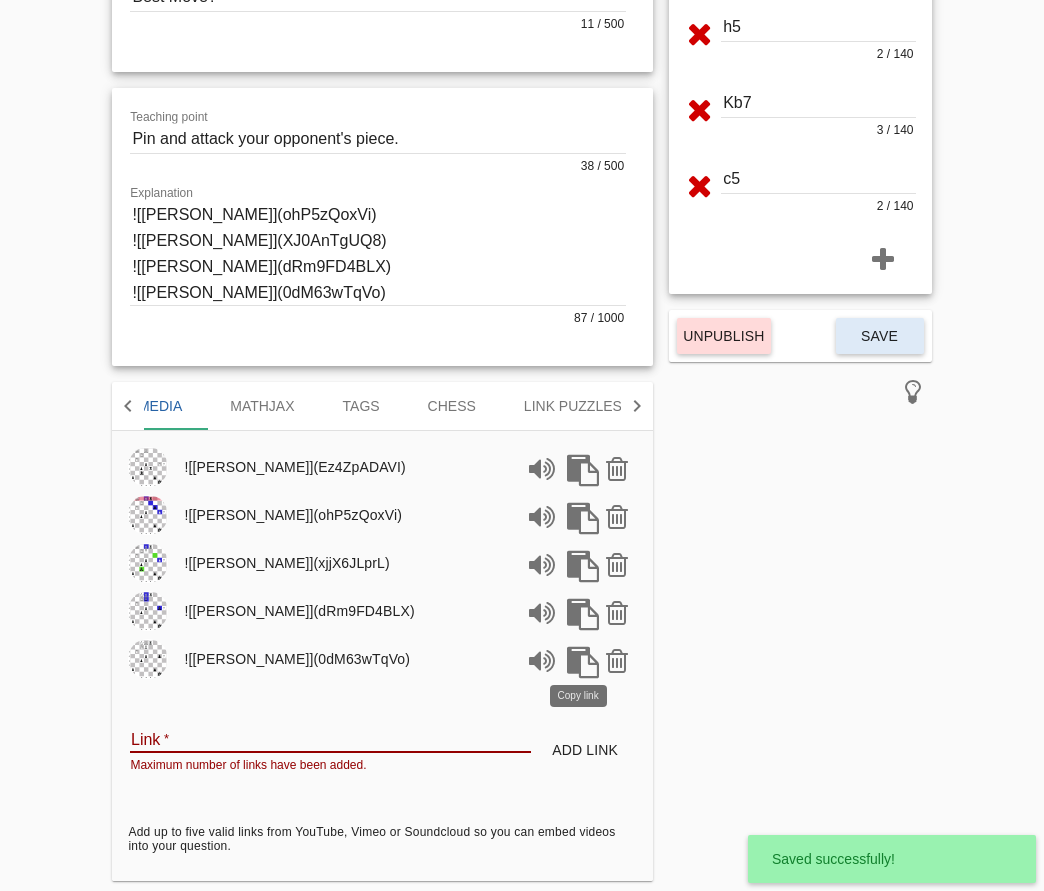 click at bounding box center (579, 659) 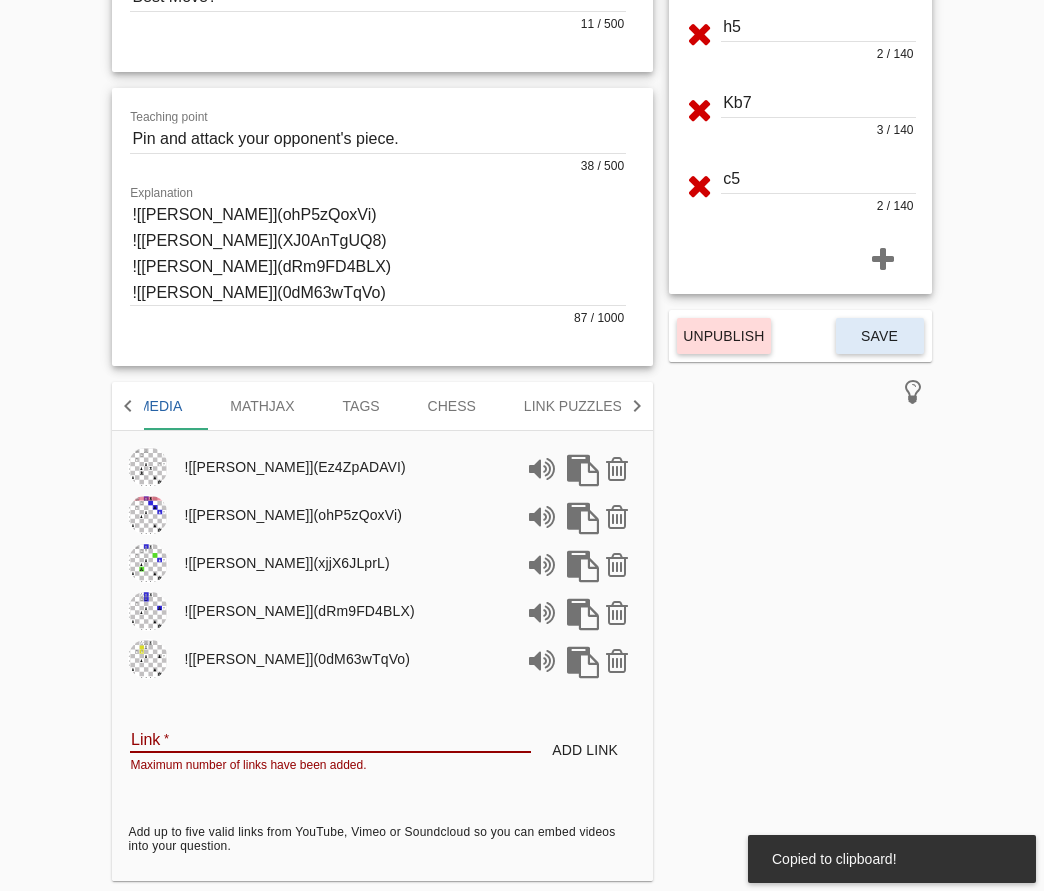 click at bounding box center (378, 306) 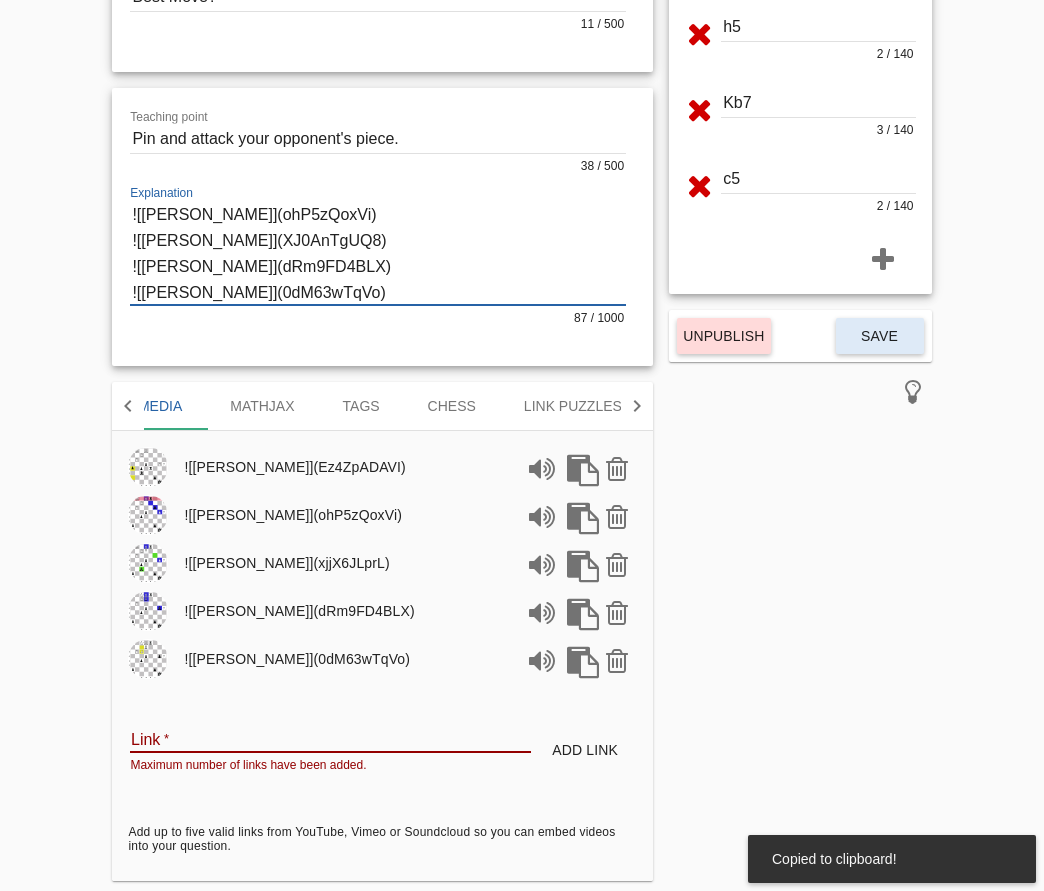 drag, startPoint x: 339, startPoint y: 297, endPoint x: 94, endPoint y: 298, distance: 245.00204 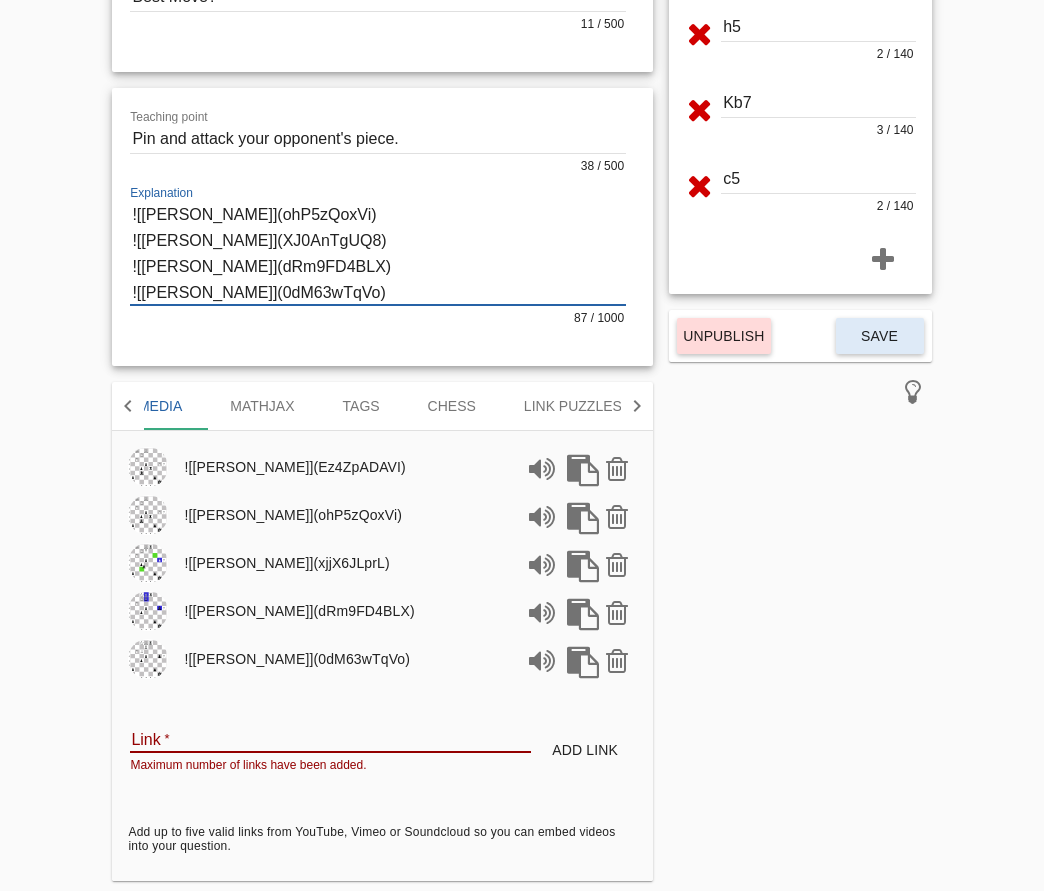 scroll, scrollTop: 1, scrollLeft: 0, axis: vertical 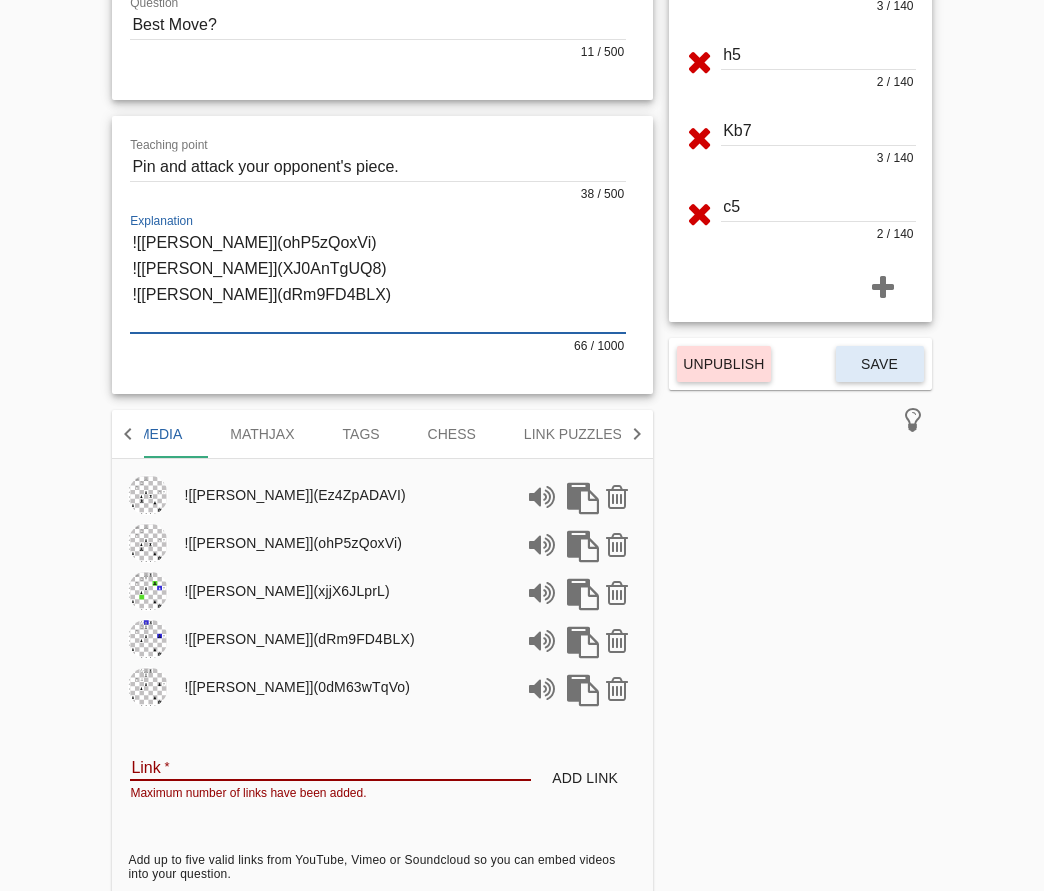 paste on "![[PERSON_NAME]](0dM63wTqVo)" 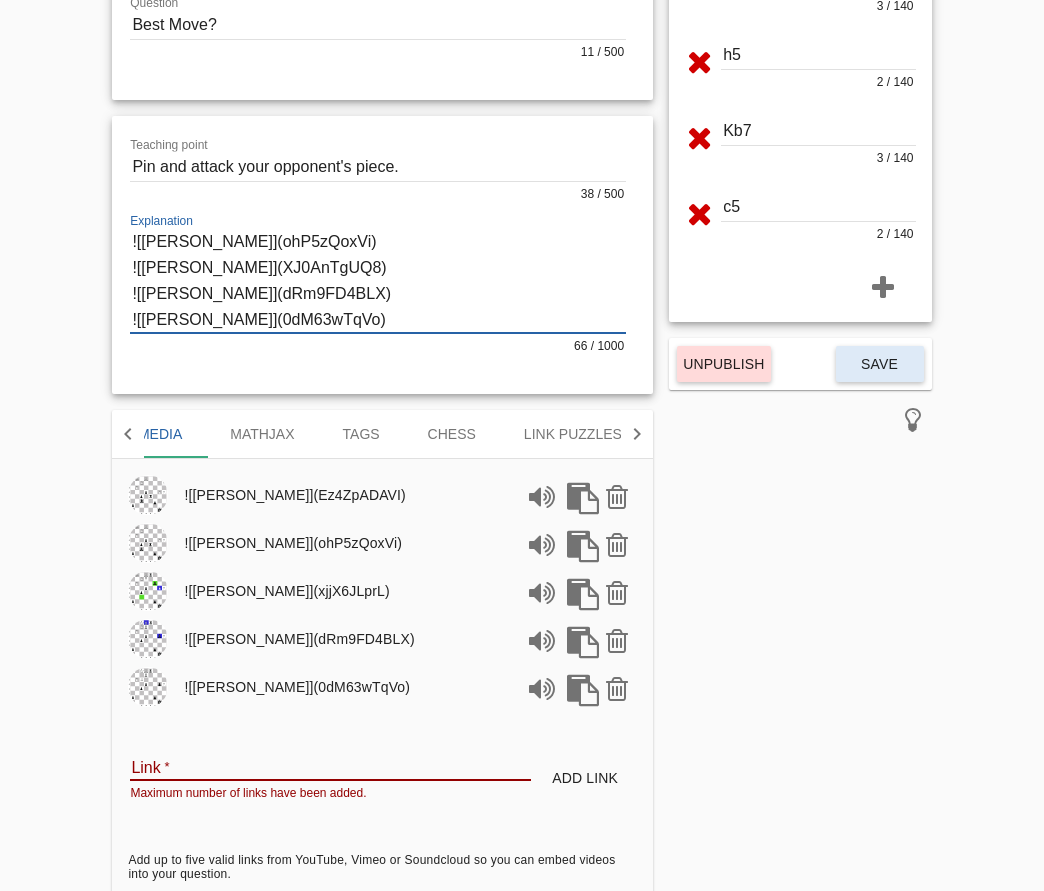 scroll, scrollTop: 0, scrollLeft: 0, axis: both 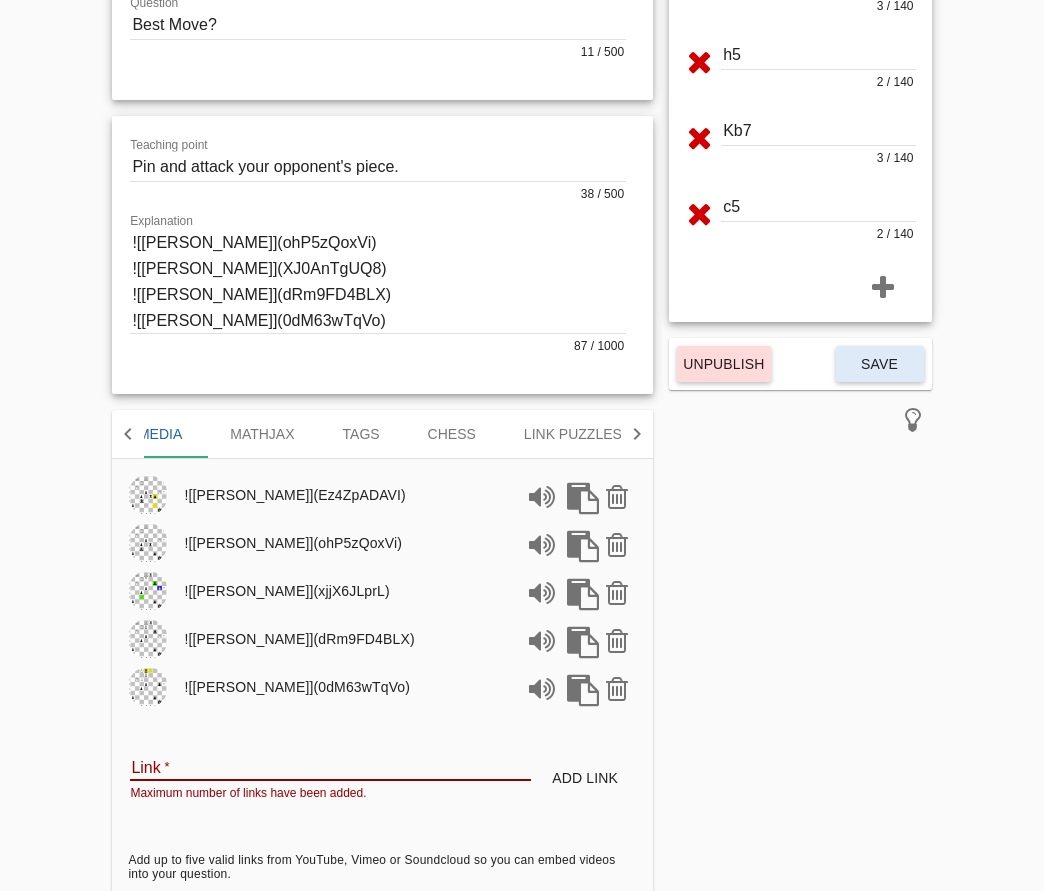 click on "Rd1 3 / 140
Rd4 3 / 140
h5 2 / 140
Kb7 3 / 140
c5 2 / 140
Unpublish
Save" at bounding box center [800, 380] 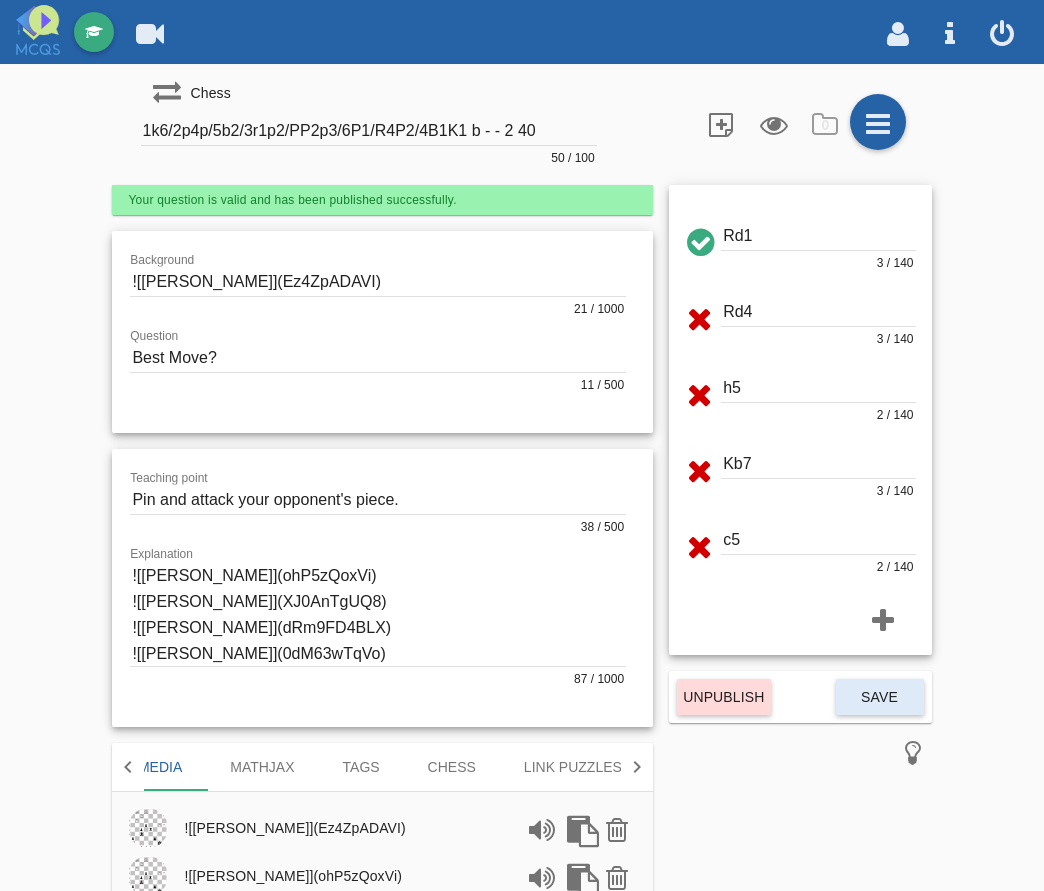 scroll, scrollTop: 0, scrollLeft: 0, axis: both 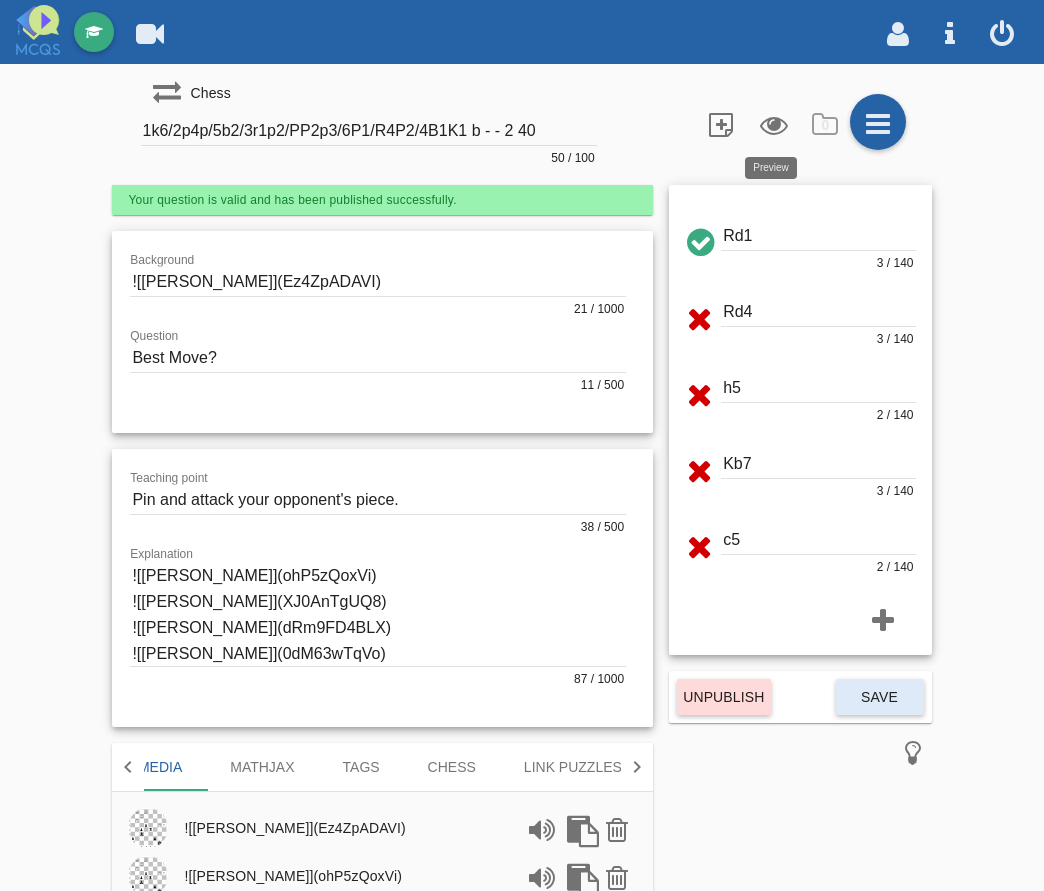 click at bounding box center (772, 123) 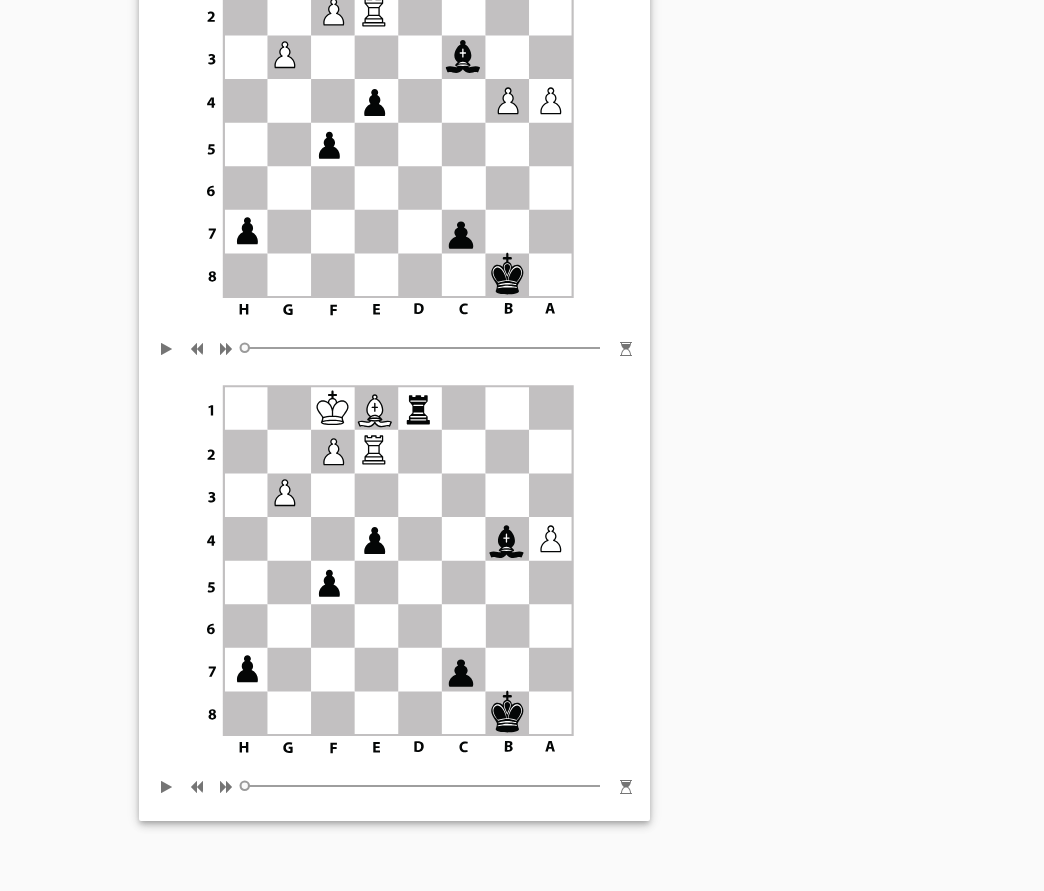 scroll, scrollTop: 1737, scrollLeft: 0, axis: vertical 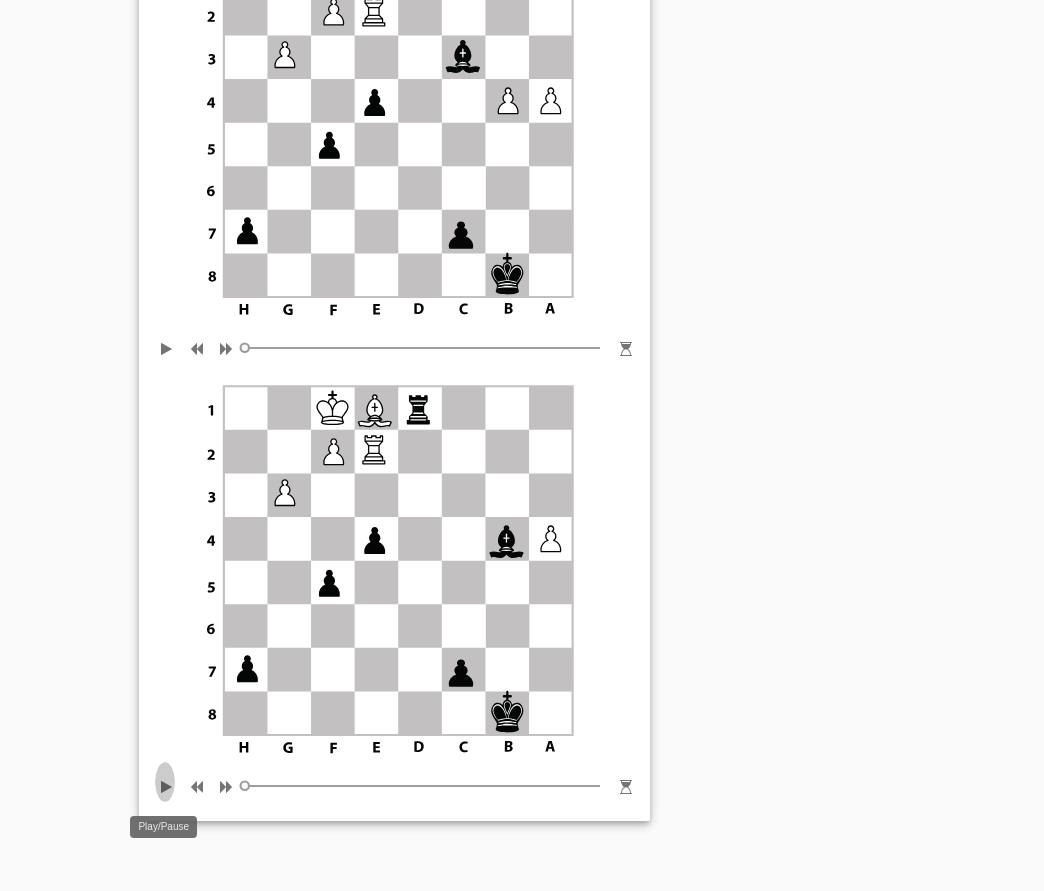 click at bounding box center [167, 782] 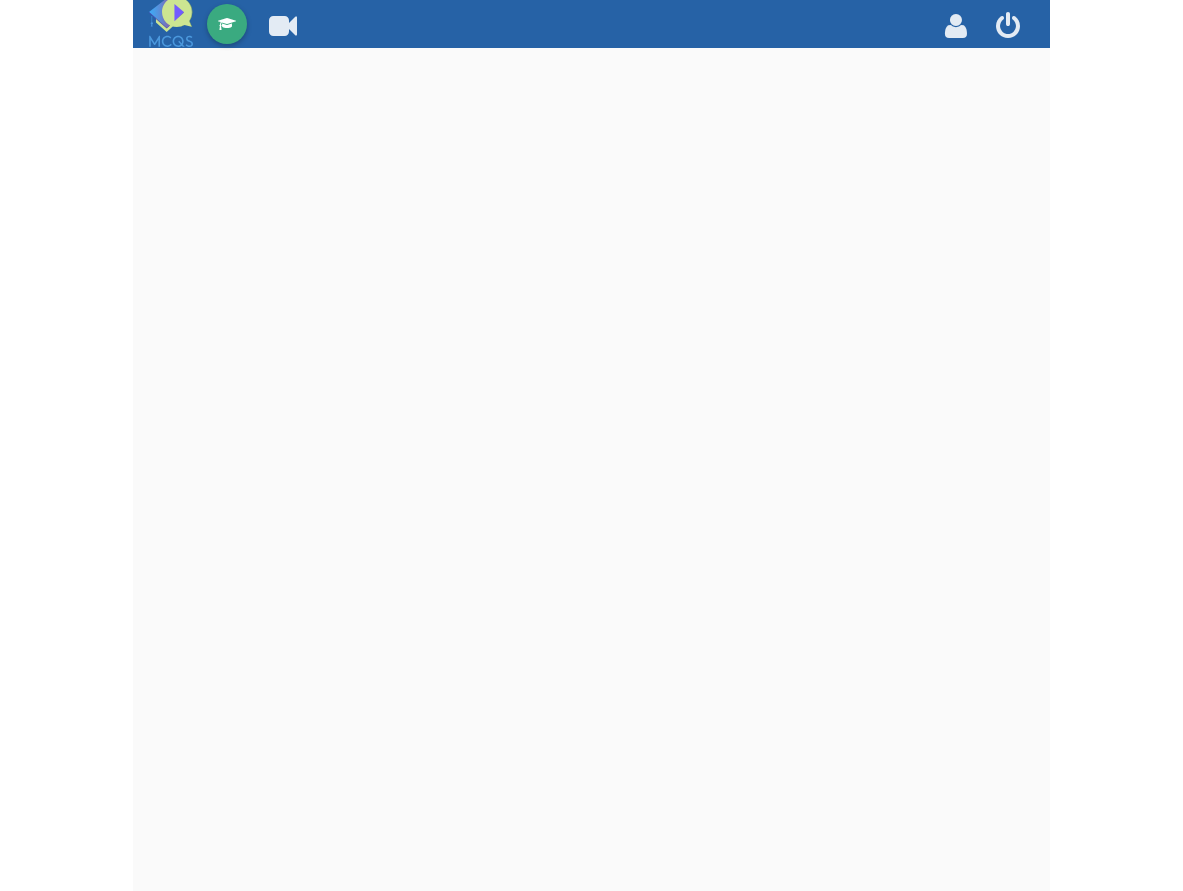 scroll, scrollTop: 0, scrollLeft: 0, axis: both 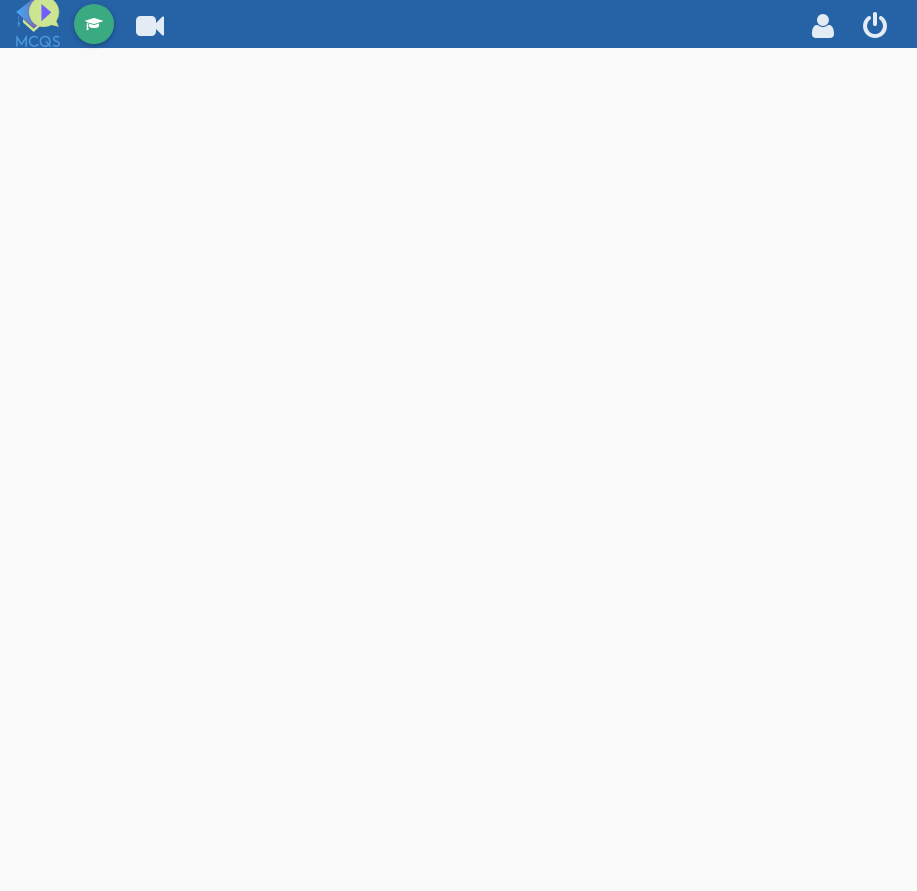 click on "Builder Tour
Navbar Tour
Profile Tour
Question builder
continue studying .
Thank you for your interest." at bounding box center [458, 445] 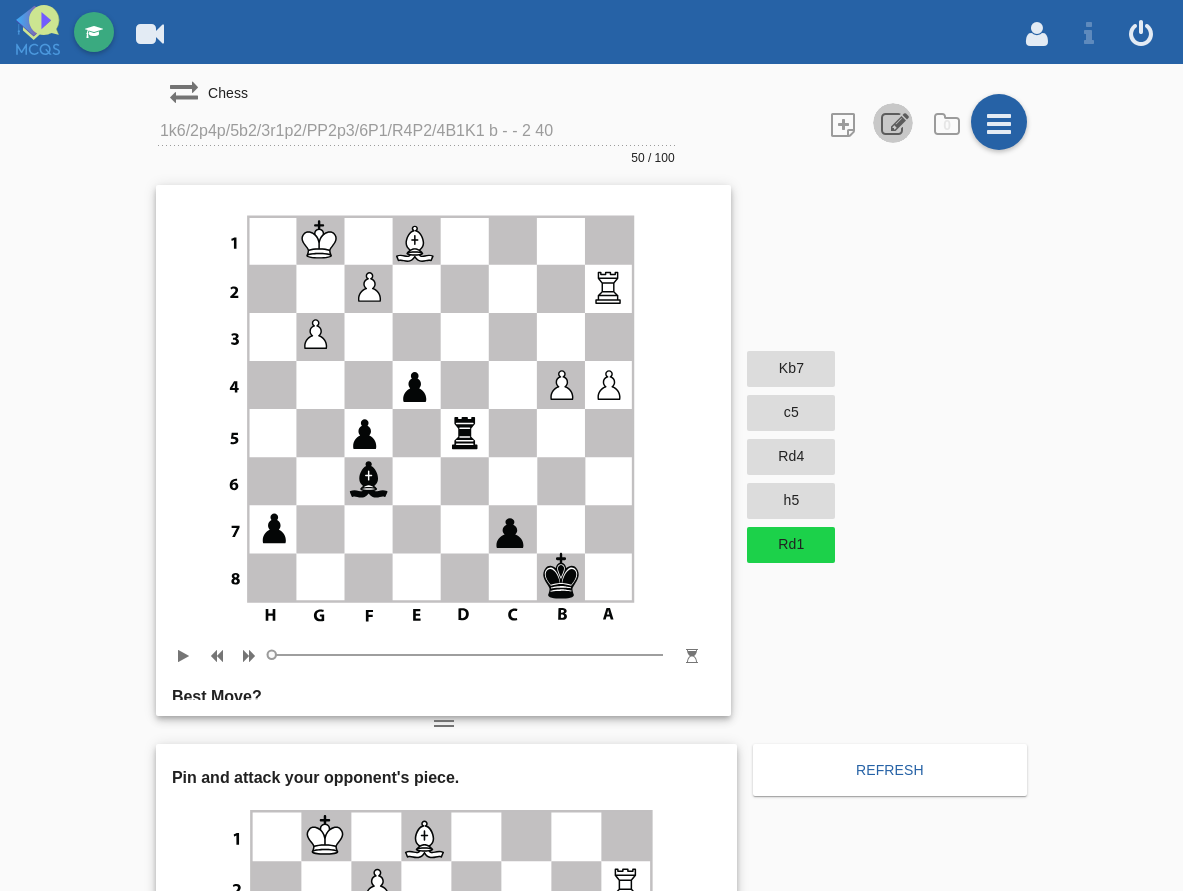 click at bounding box center [893, 123] 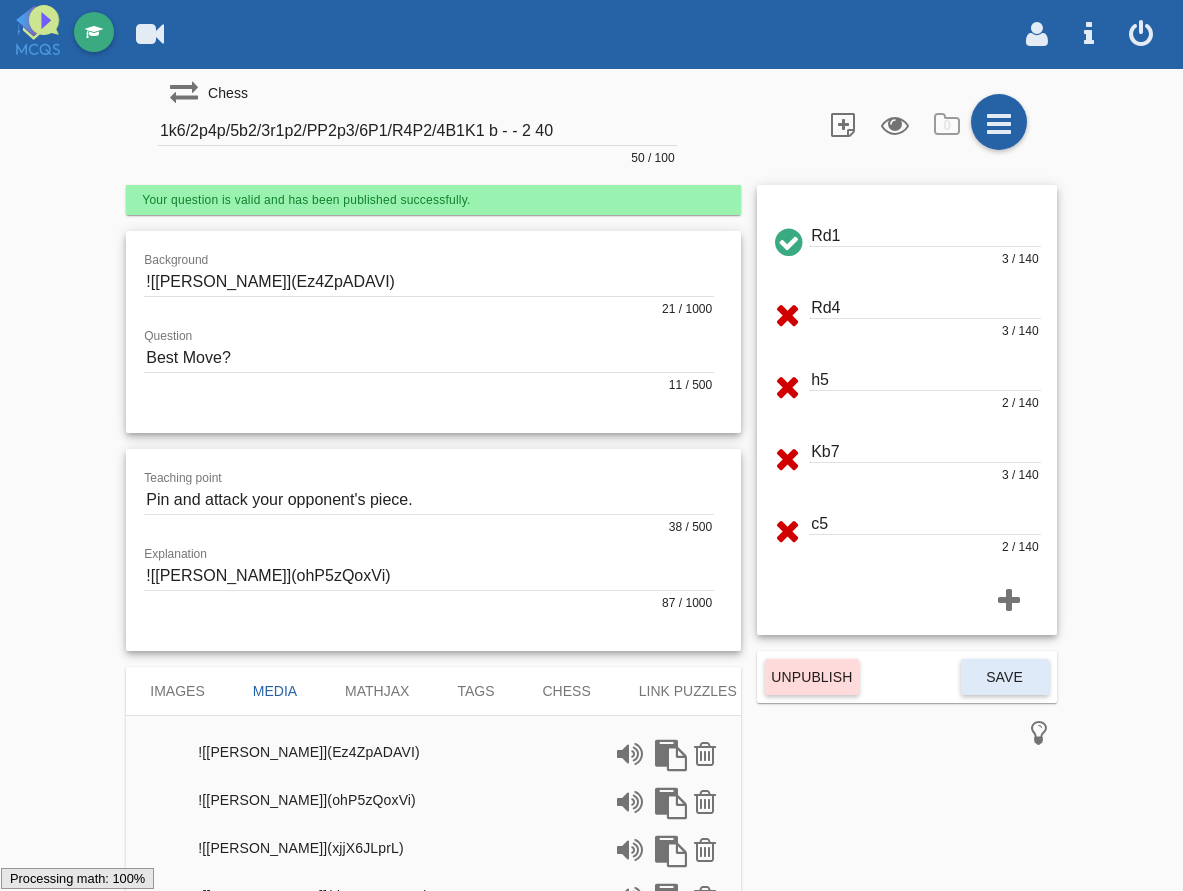 scroll, scrollTop: 0, scrollLeft: 0, axis: both 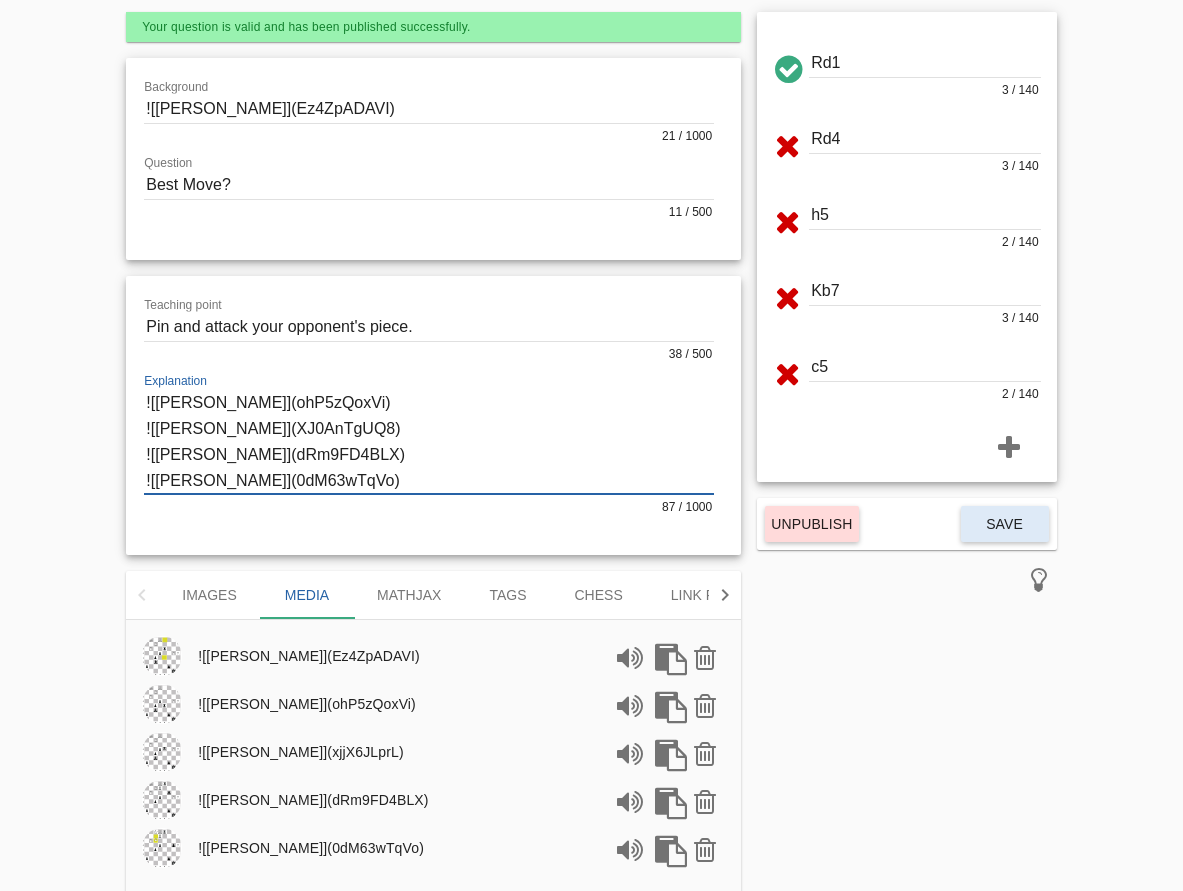 drag, startPoint x: 355, startPoint y: 488, endPoint x: 55, endPoint y: 466, distance: 300.80557 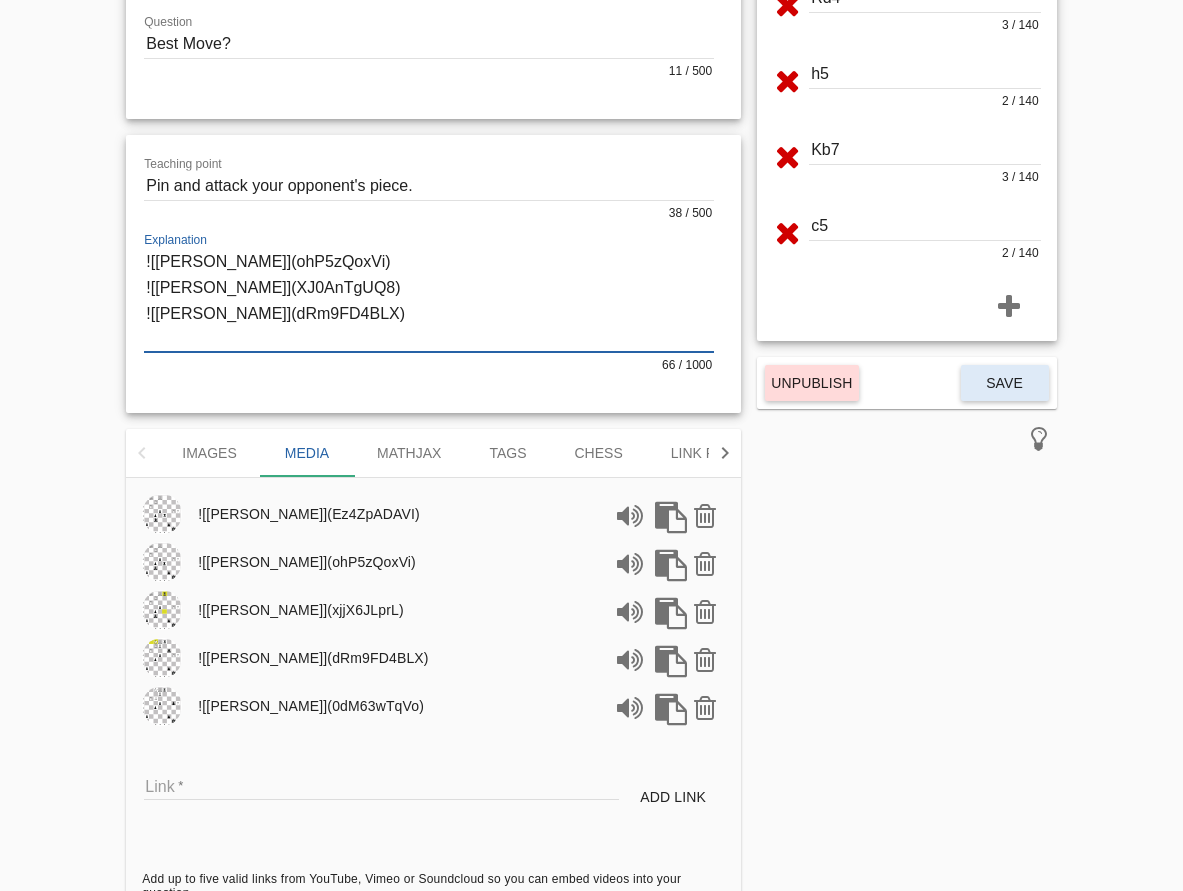 scroll, scrollTop: 327, scrollLeft: 0, axis: vertical 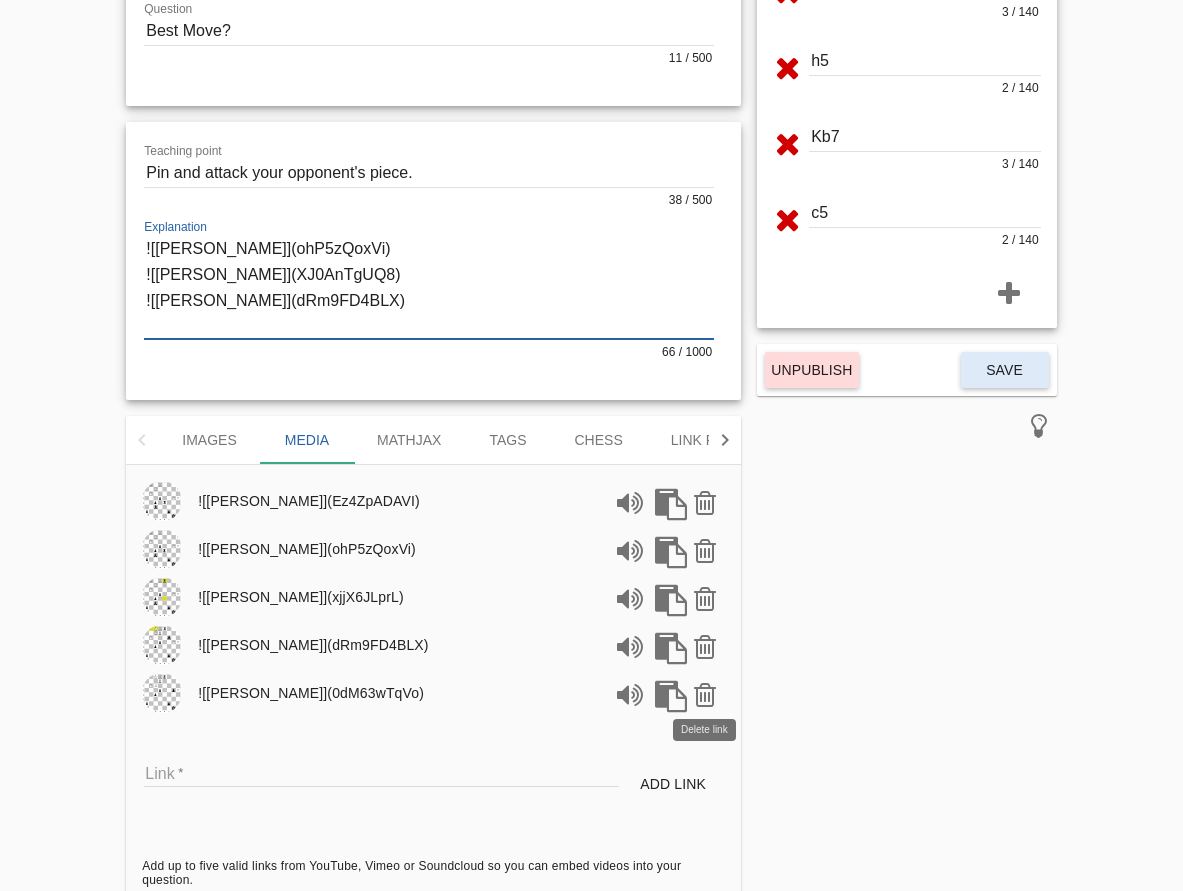 type on "![[PERSON_NAME]](ohP5zQoxVi)
![[PERSON_NAME]](XJ0AnTgUQ8)
![[PERSON_NAME]](dRm9FD4BLX)" 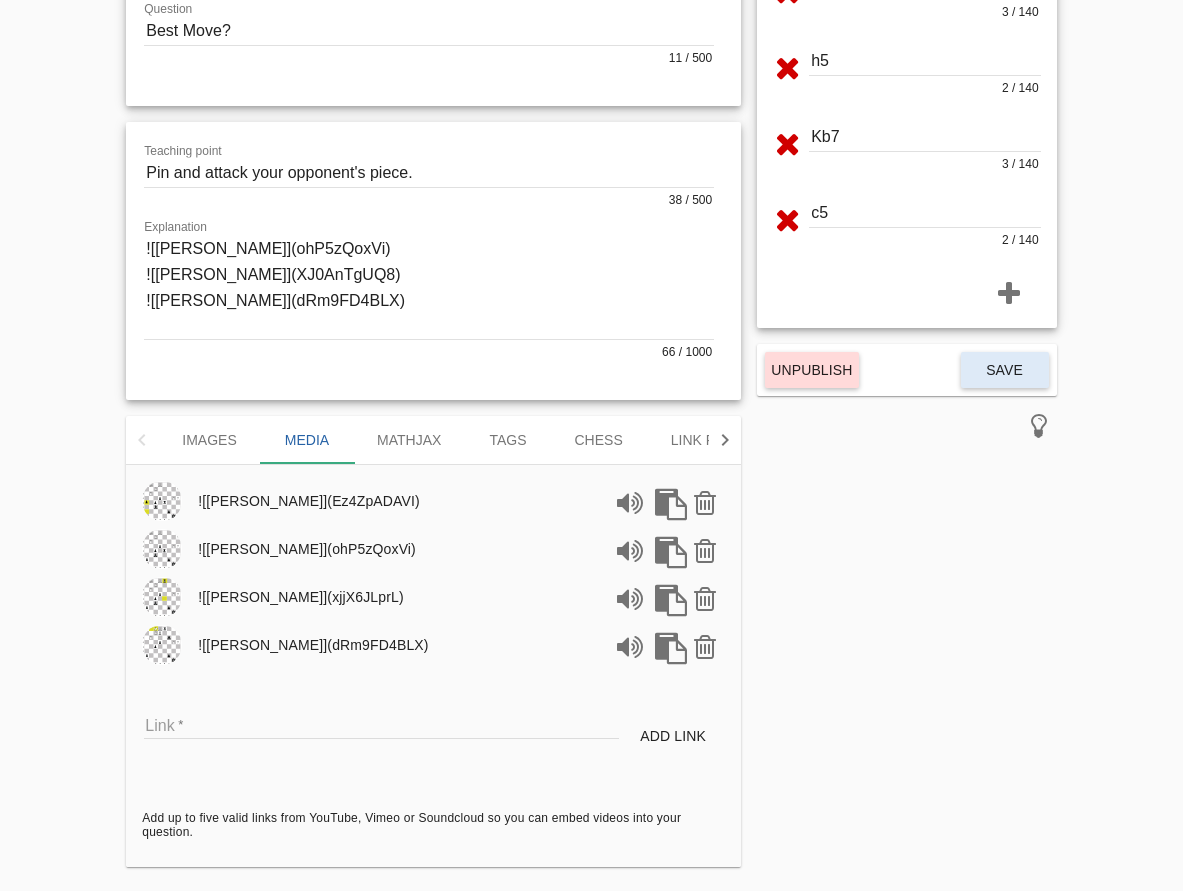 click on "Link" at bounding box center (381, 724) 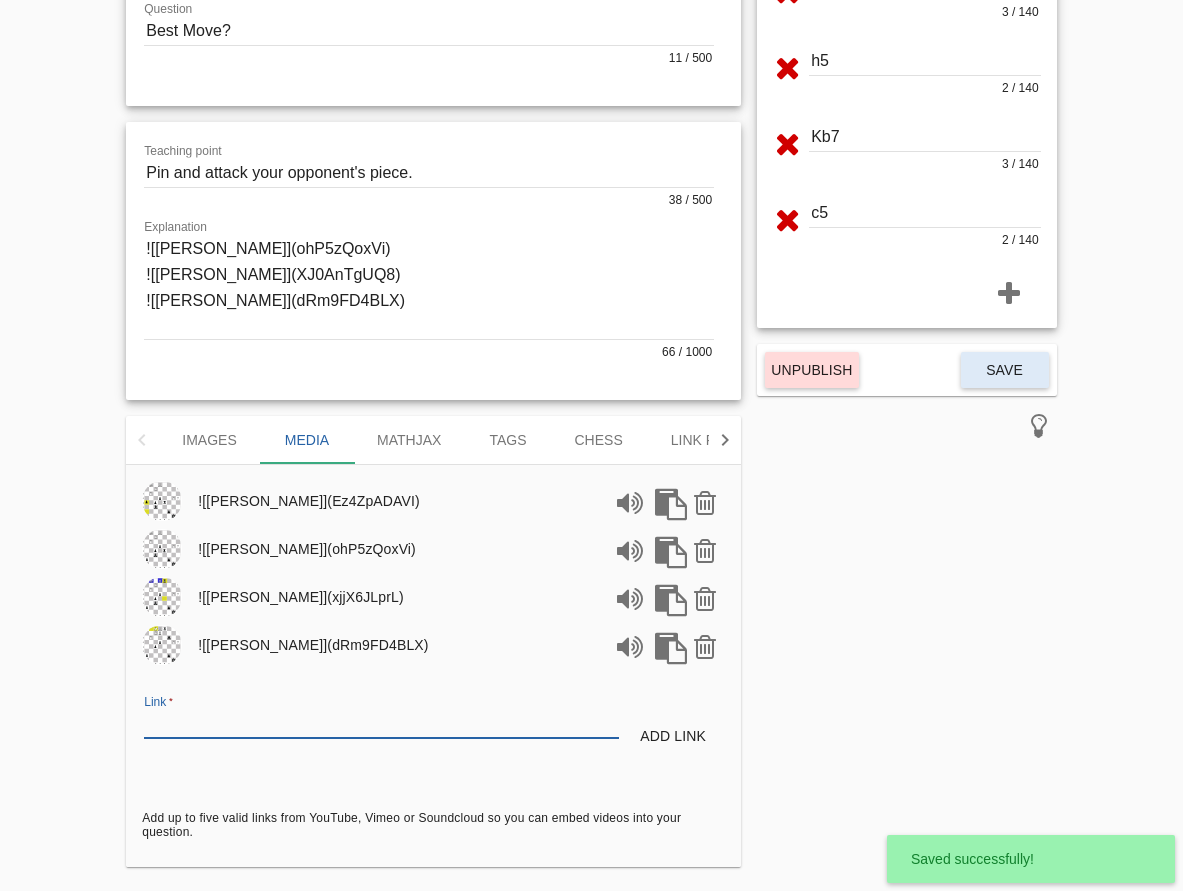 paste on "[URL][PERSON_NAME][DOMAIN_NAME]" 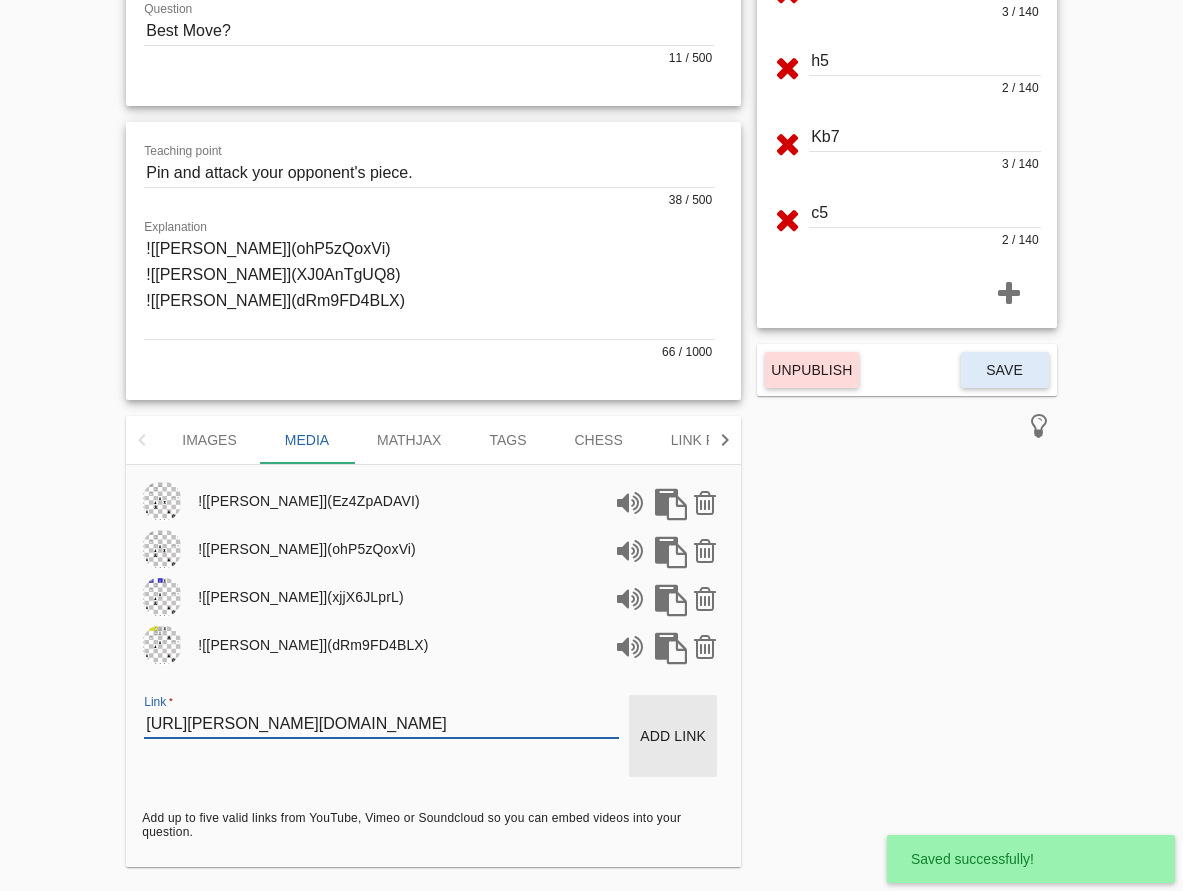 type on "[URL][PERSON_NAME][DOMAIN_NAME]" 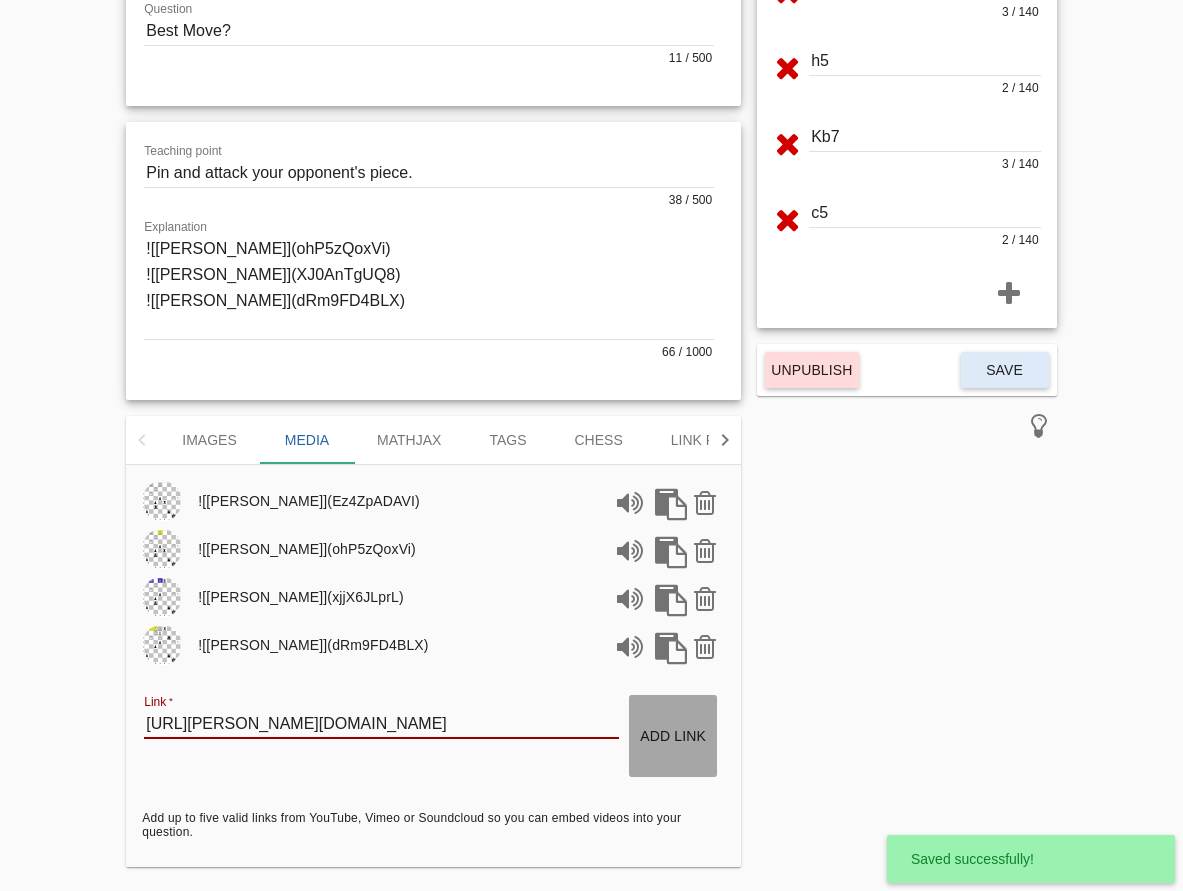 click on "Add link" at bounding box center (673, 736) 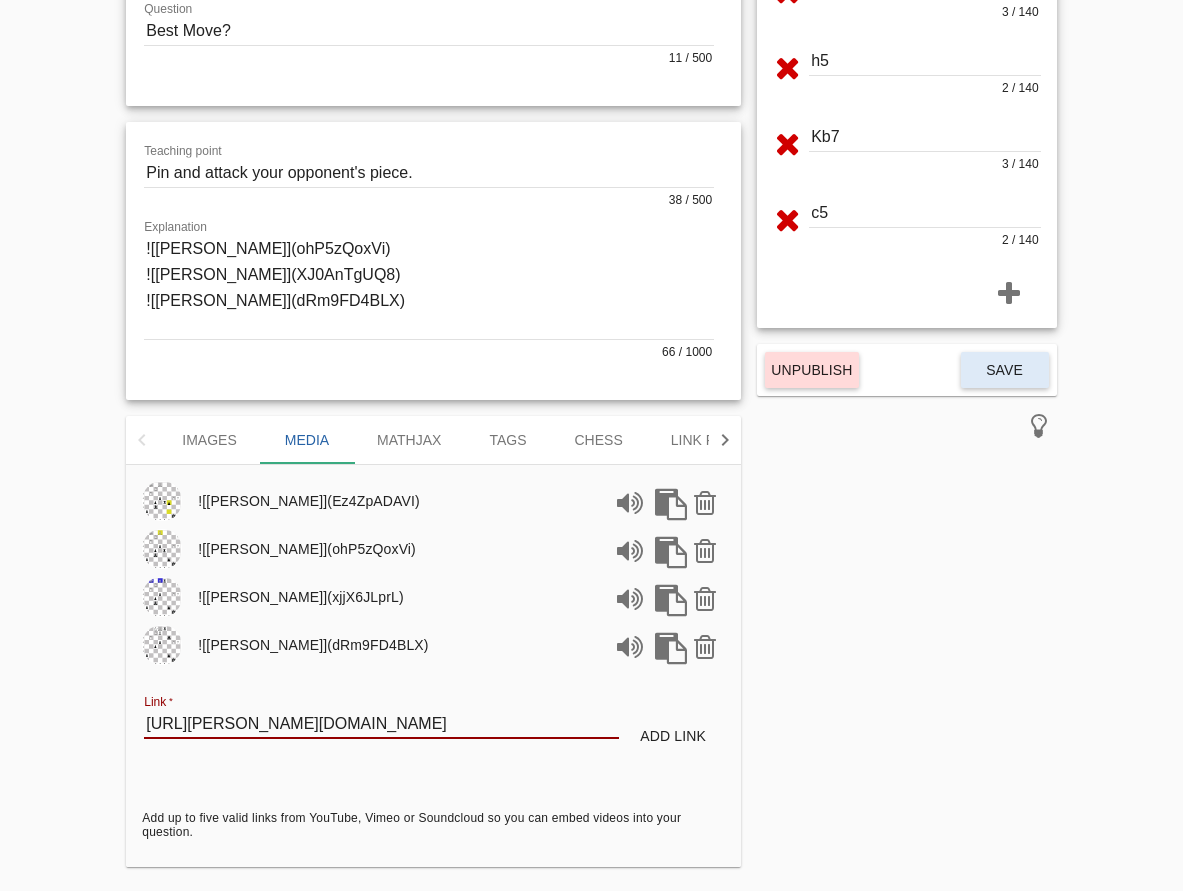 type 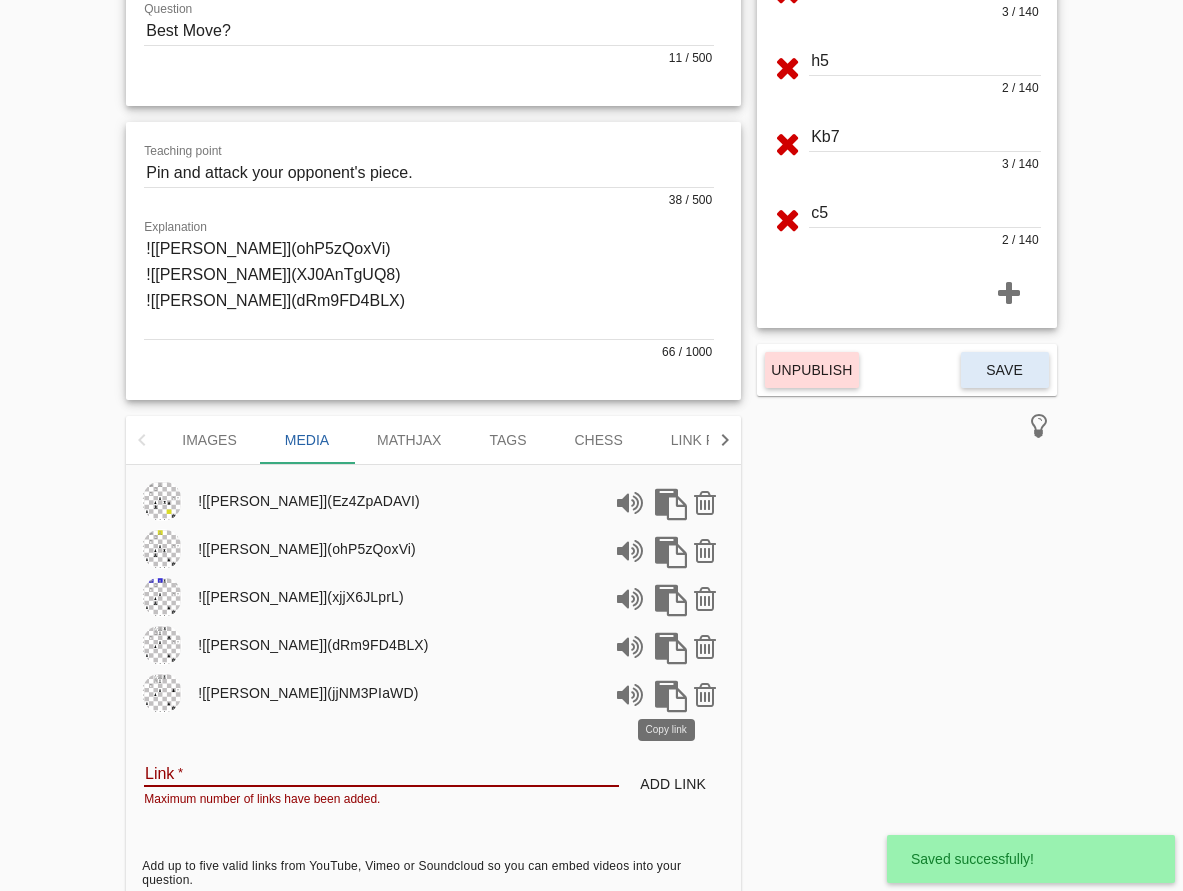 drag, startPoint x: 673, startPoint y: 698, endPoint x: 657, endPoint y: 687, distance: 19.416489 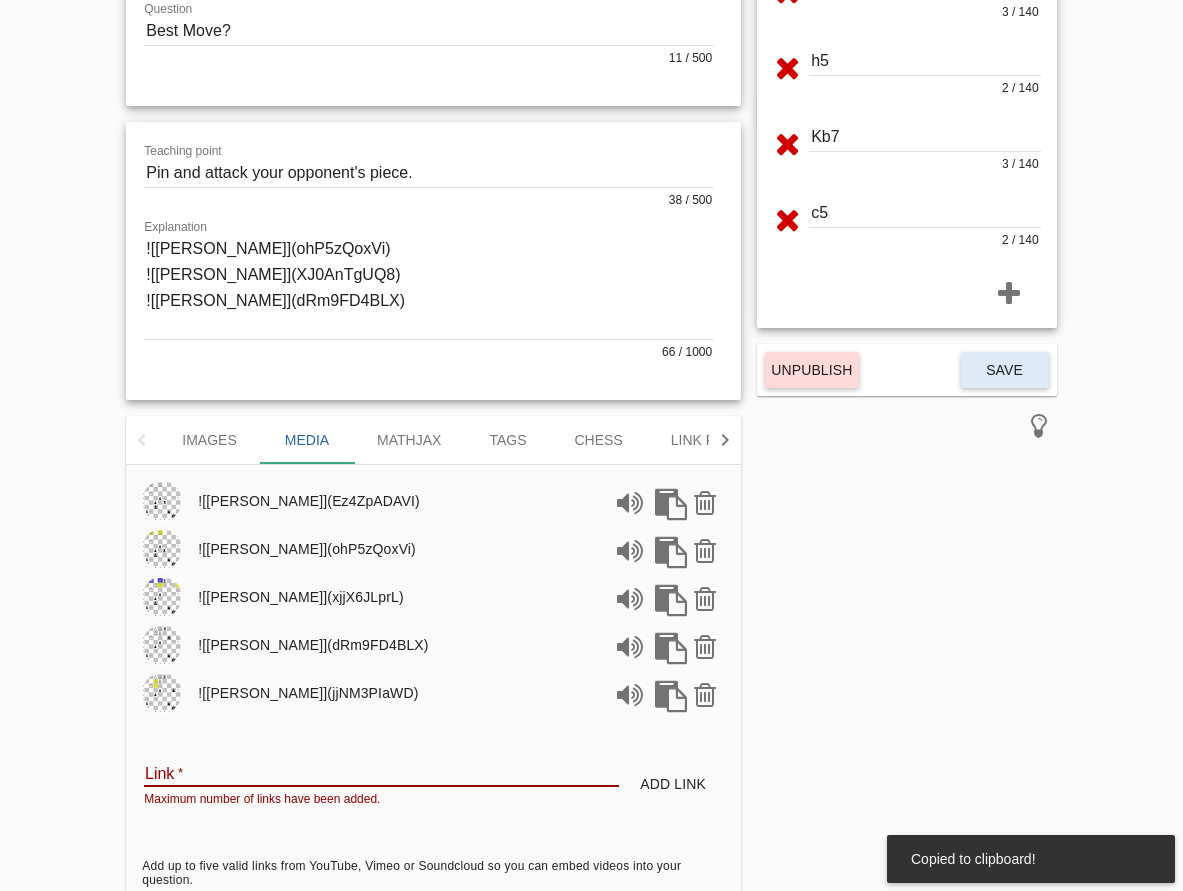 click at bounding box center (429, 287) 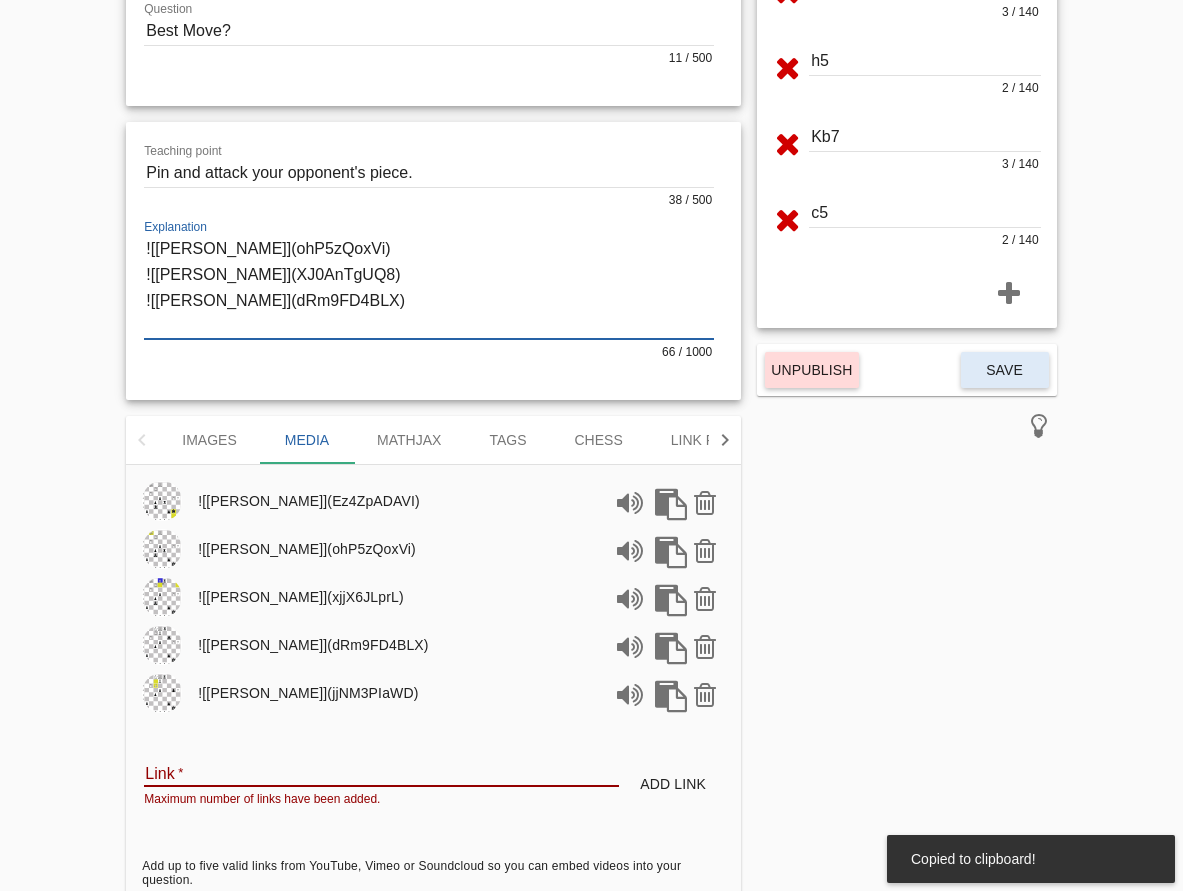 paste on "![[PERSON_NAME]](jjNM3PIaWD)" 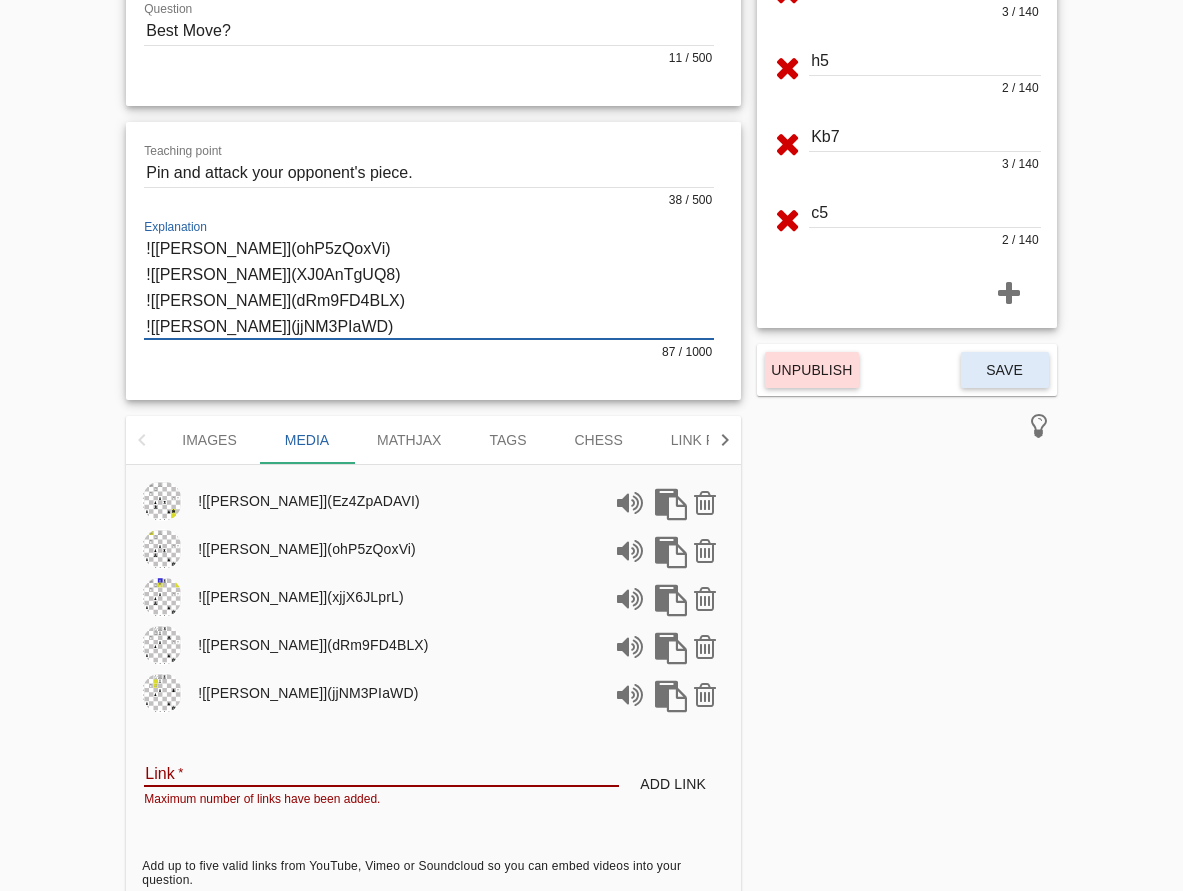 type on "![[PERSON_NAME]](ohP5zQoxVi)
![[PERSON_NAME]](XJ0AnTgUQ8)
![[PERSON_NAME]](dRm9FD4BLX)
![[PERSON_NAME]](jjNM3PIaWD)" 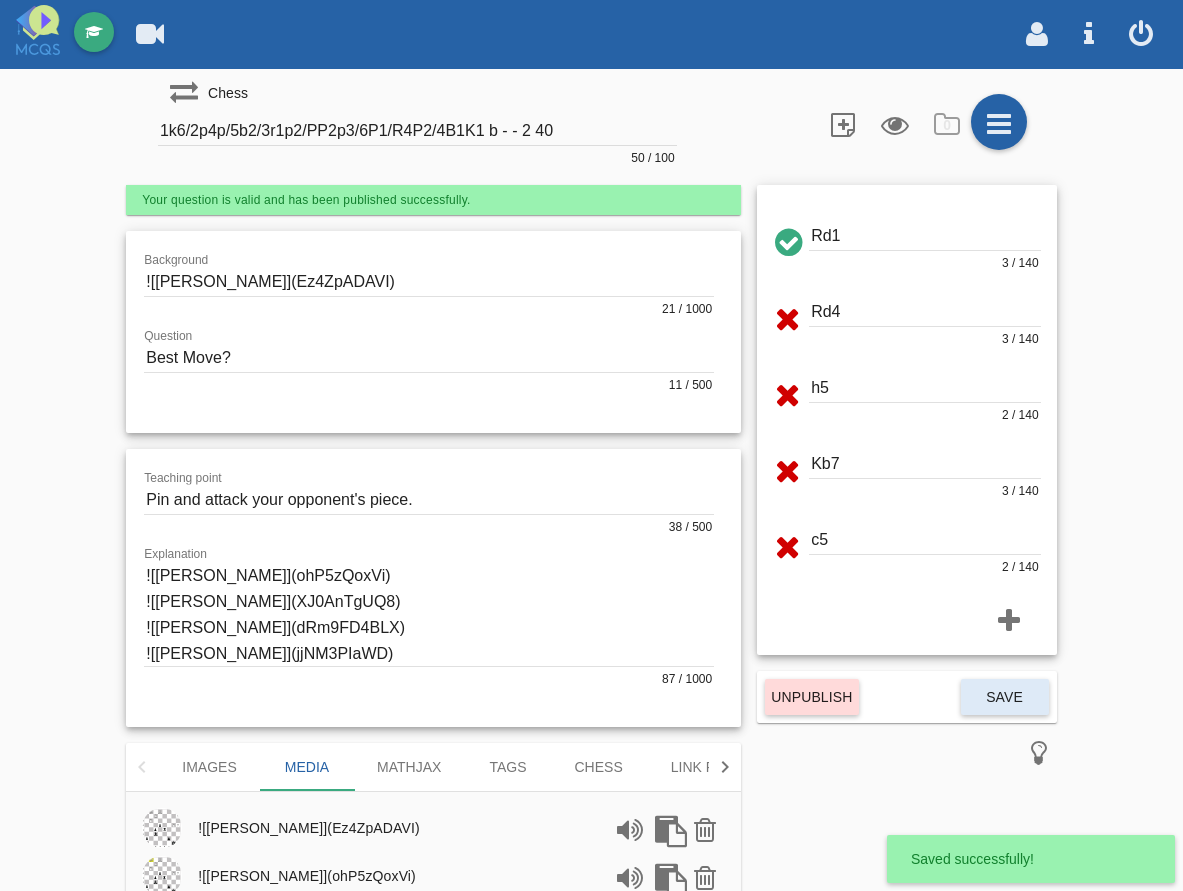 scroll, scrollTop: 0, scrollLeft: 0, axis: both 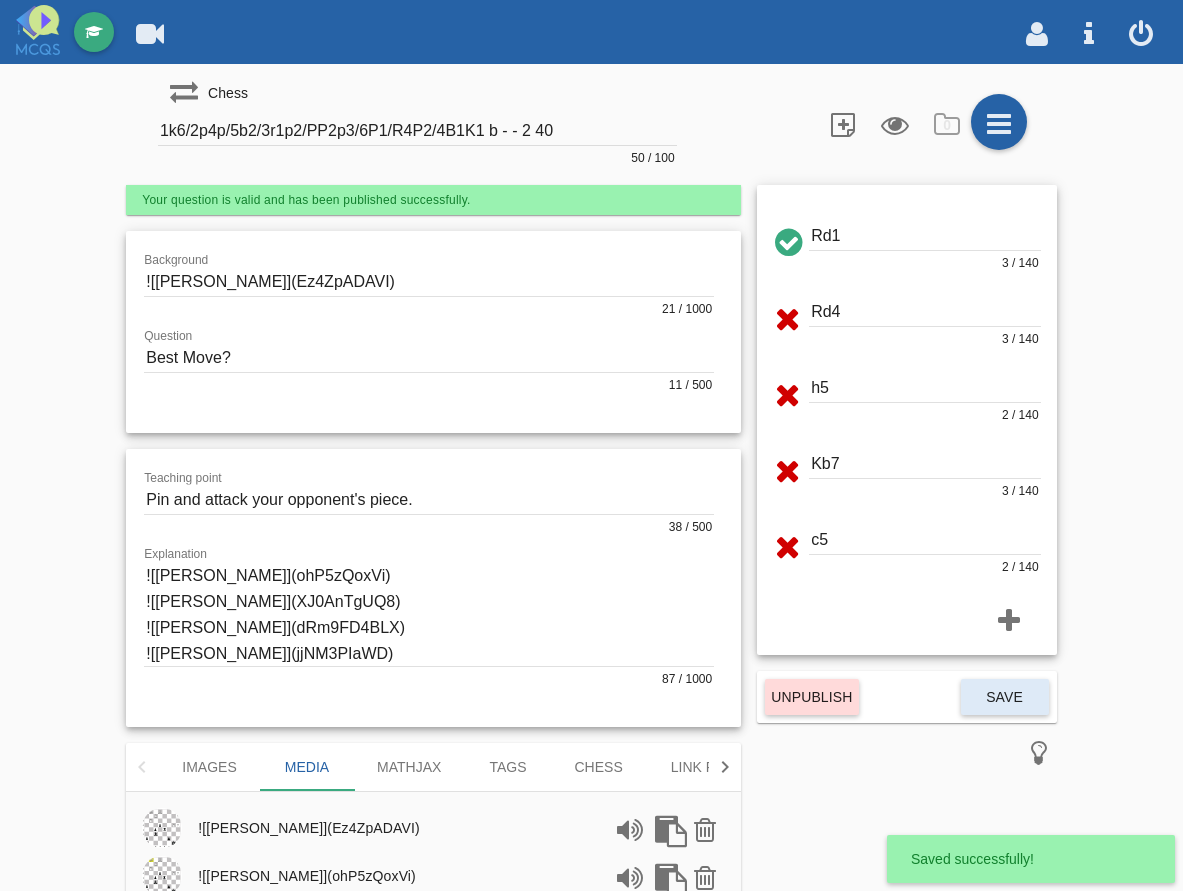 click at bounding box center [893, 123] 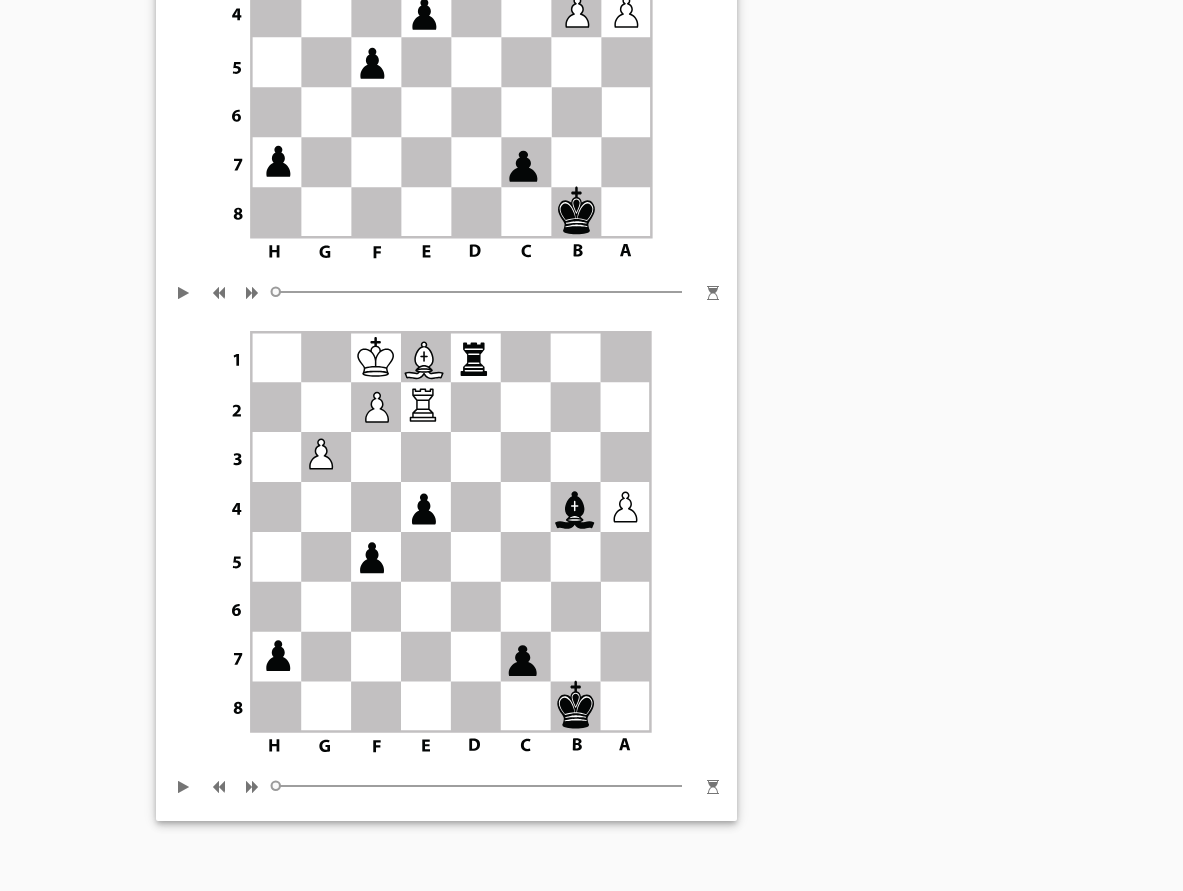 scroll, scrollTop: 2020, scrollLeft: 0, axis: vertical 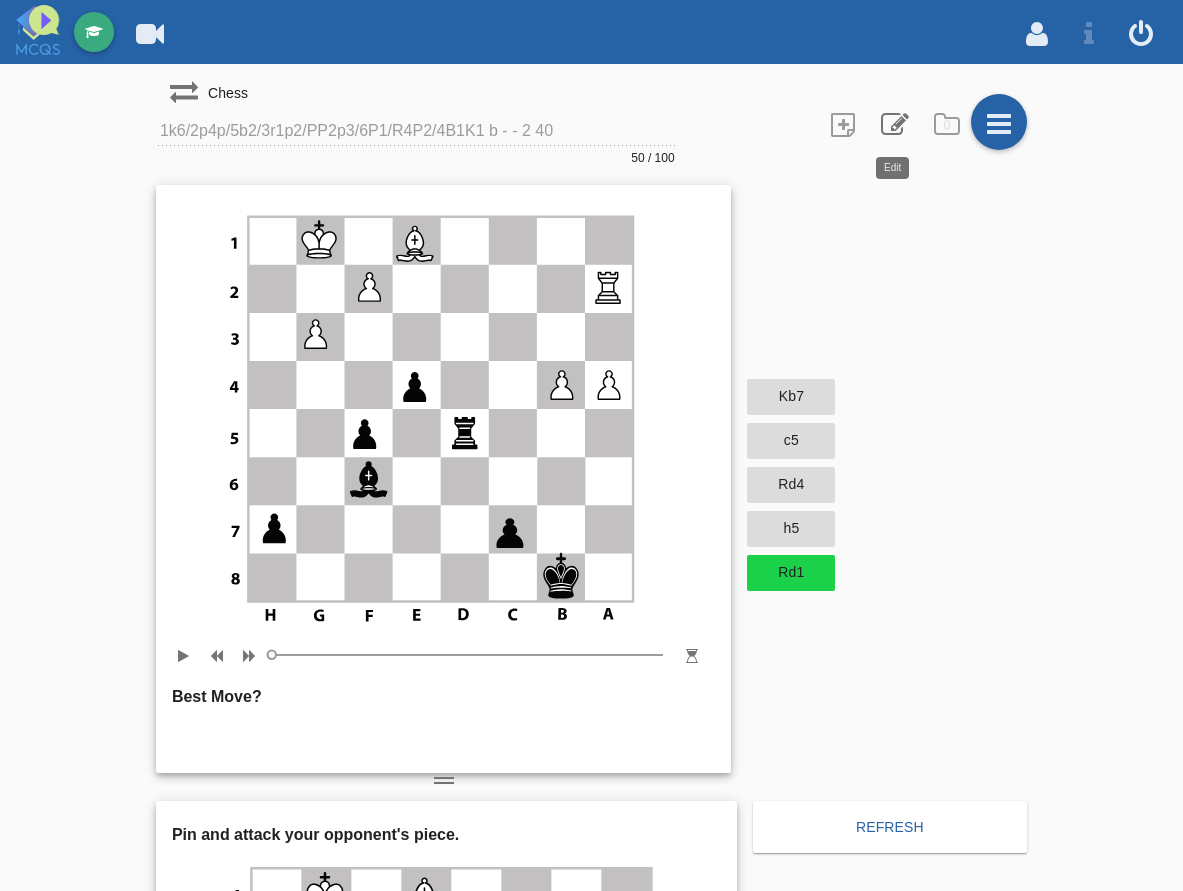 click at bounding box center (893, 123) 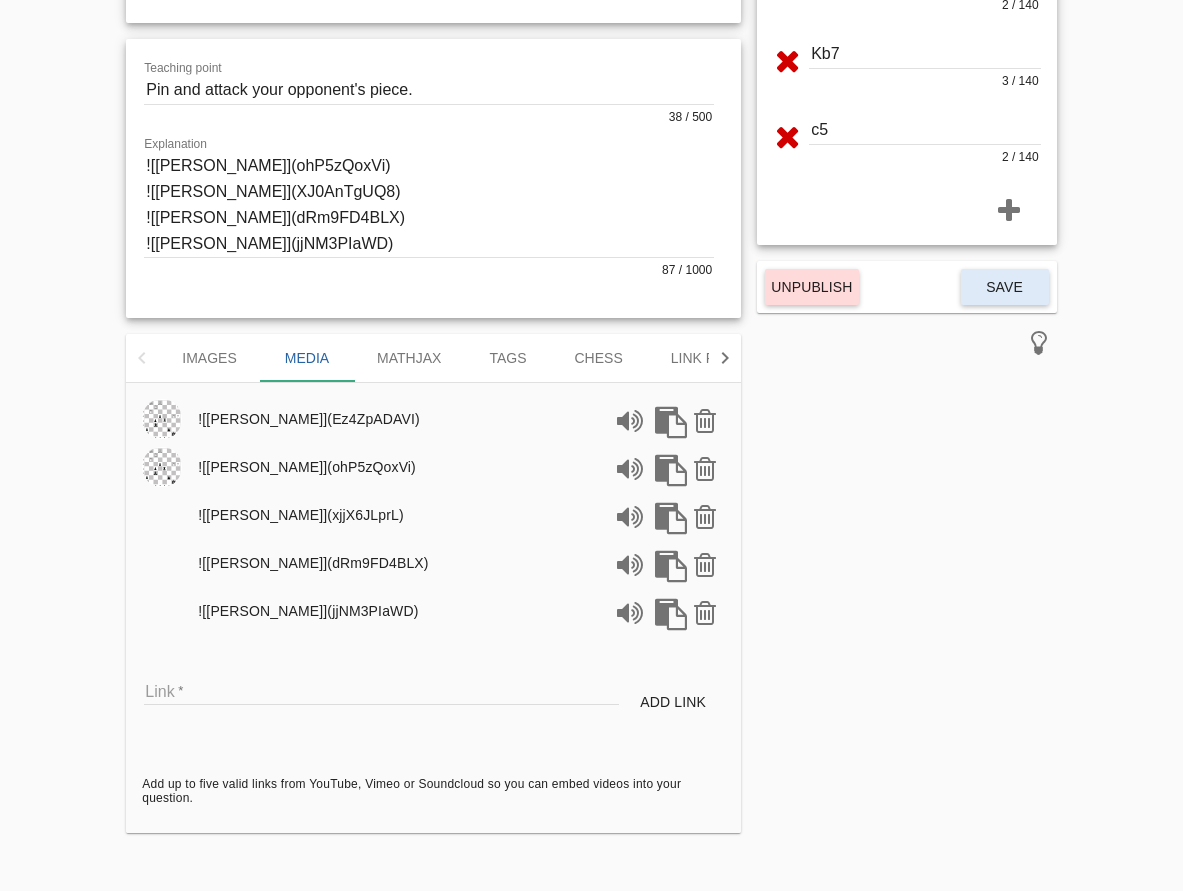 scroll, scrollTop: 410, scrollLeft: 0, axis: vertical 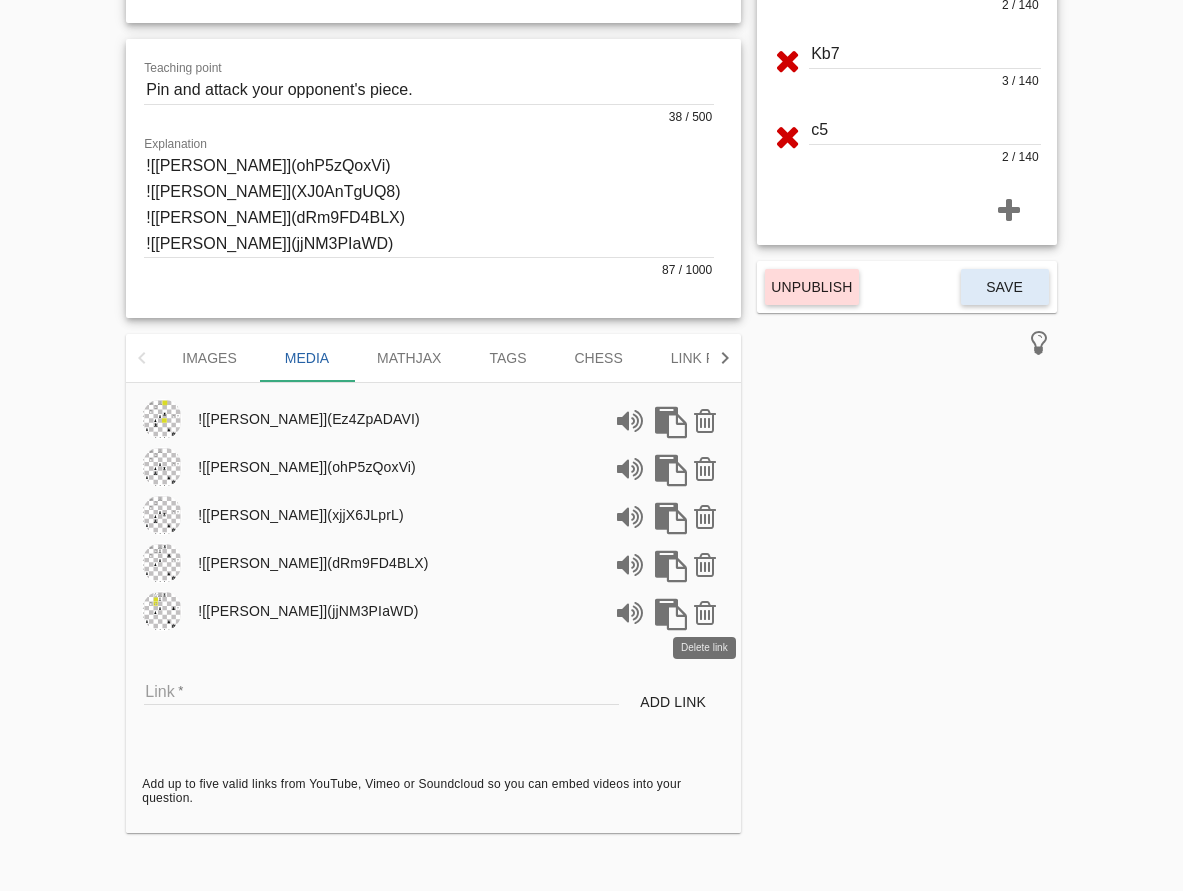 click at bounding box center (705, 611) 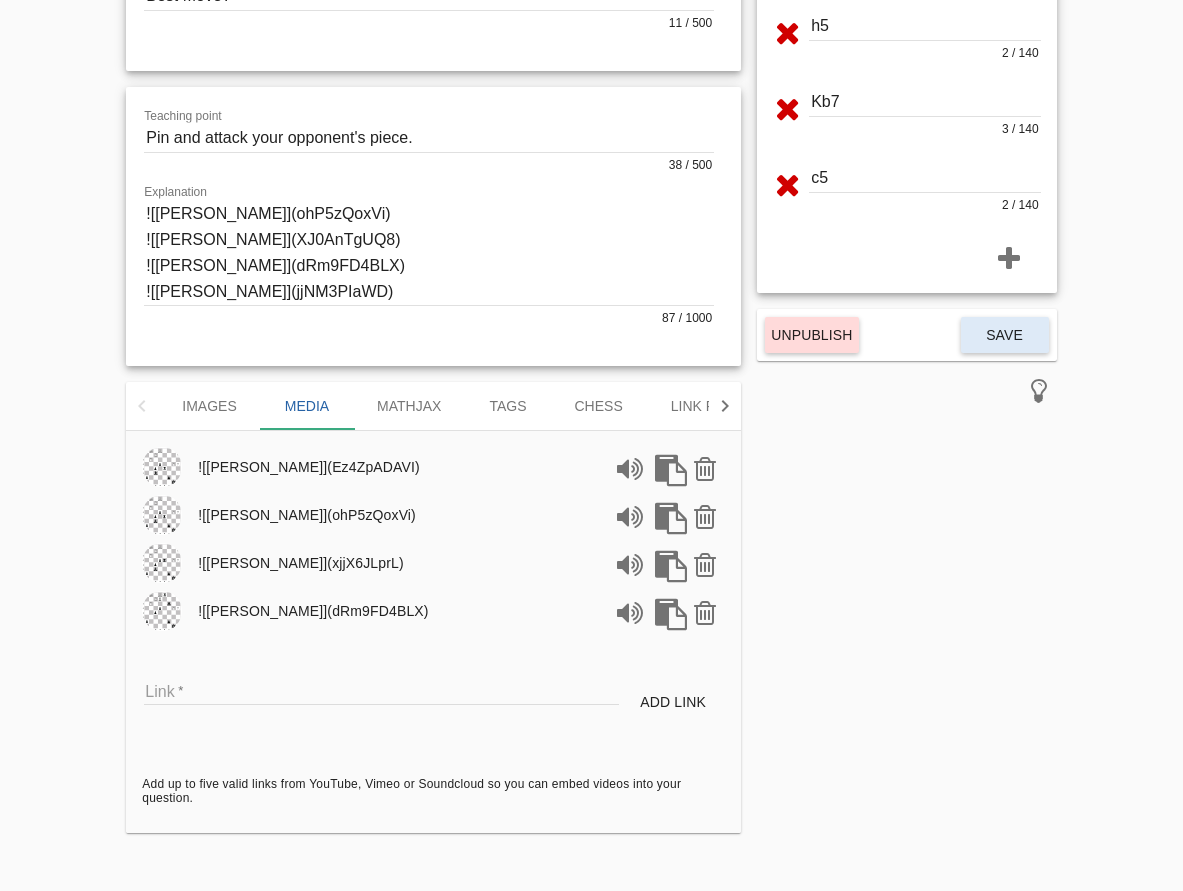 scroll, scrollTop: 362, scrollLeft: 0, axis: vertical 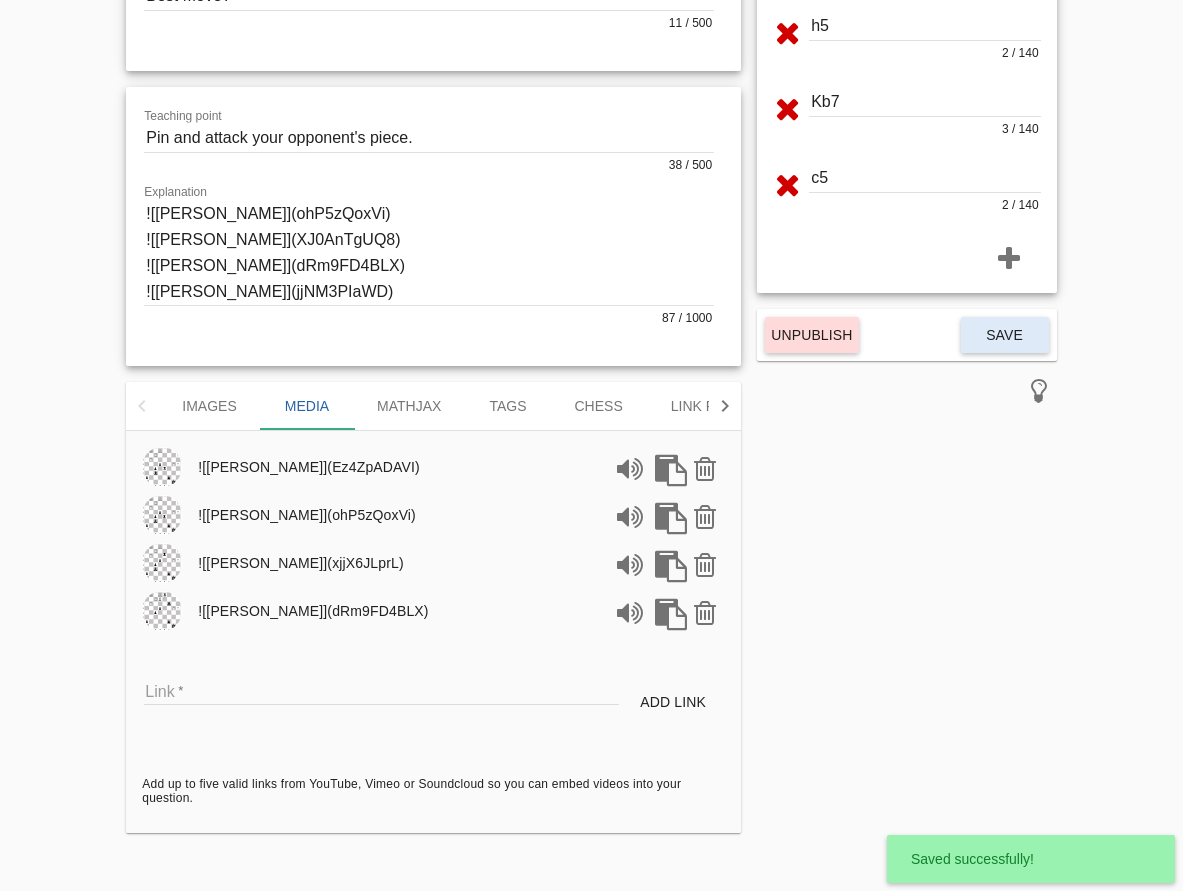 click on "Link" at bounding box center (381, 690) 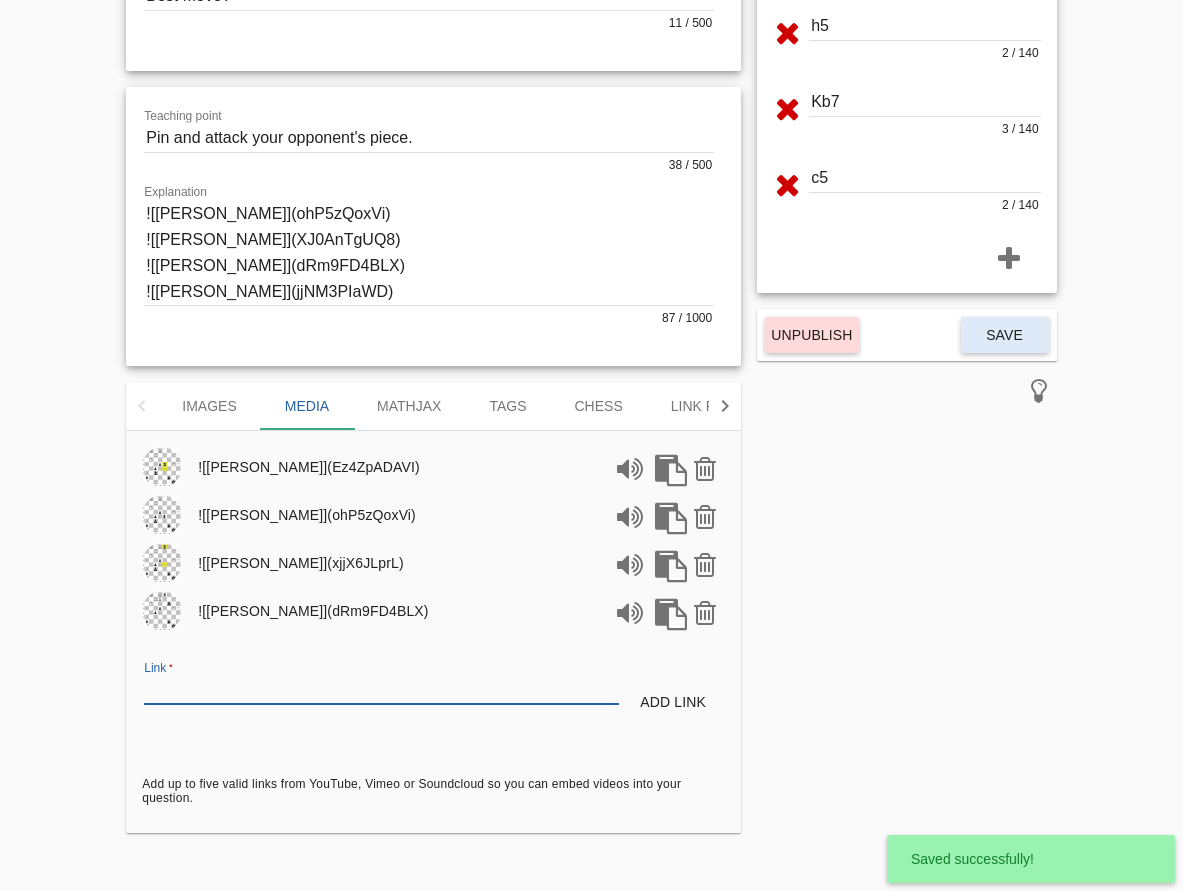 paste on "[URL][PERSON_NAME][DOMAIN_NAME]" 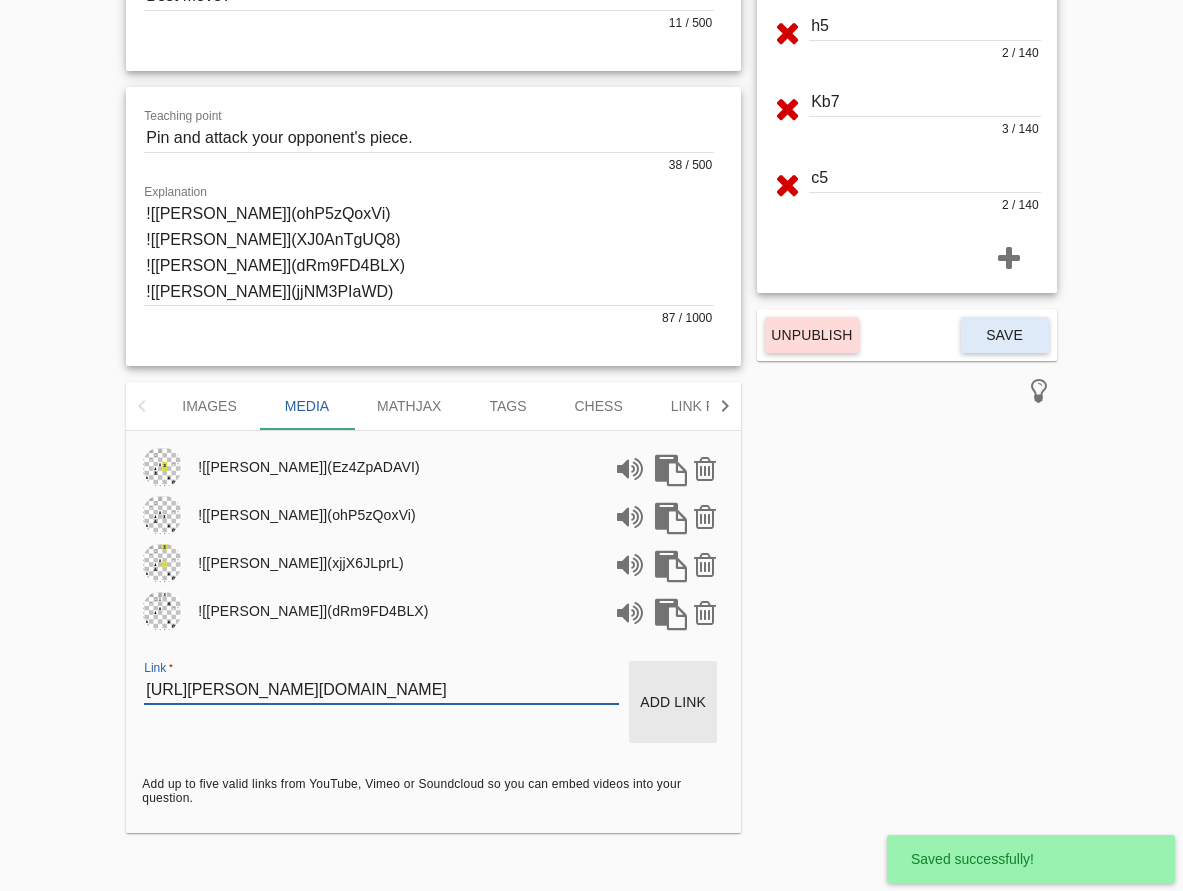 type on "[URL][PERSON_NAME][DOMAIN_NAME]" 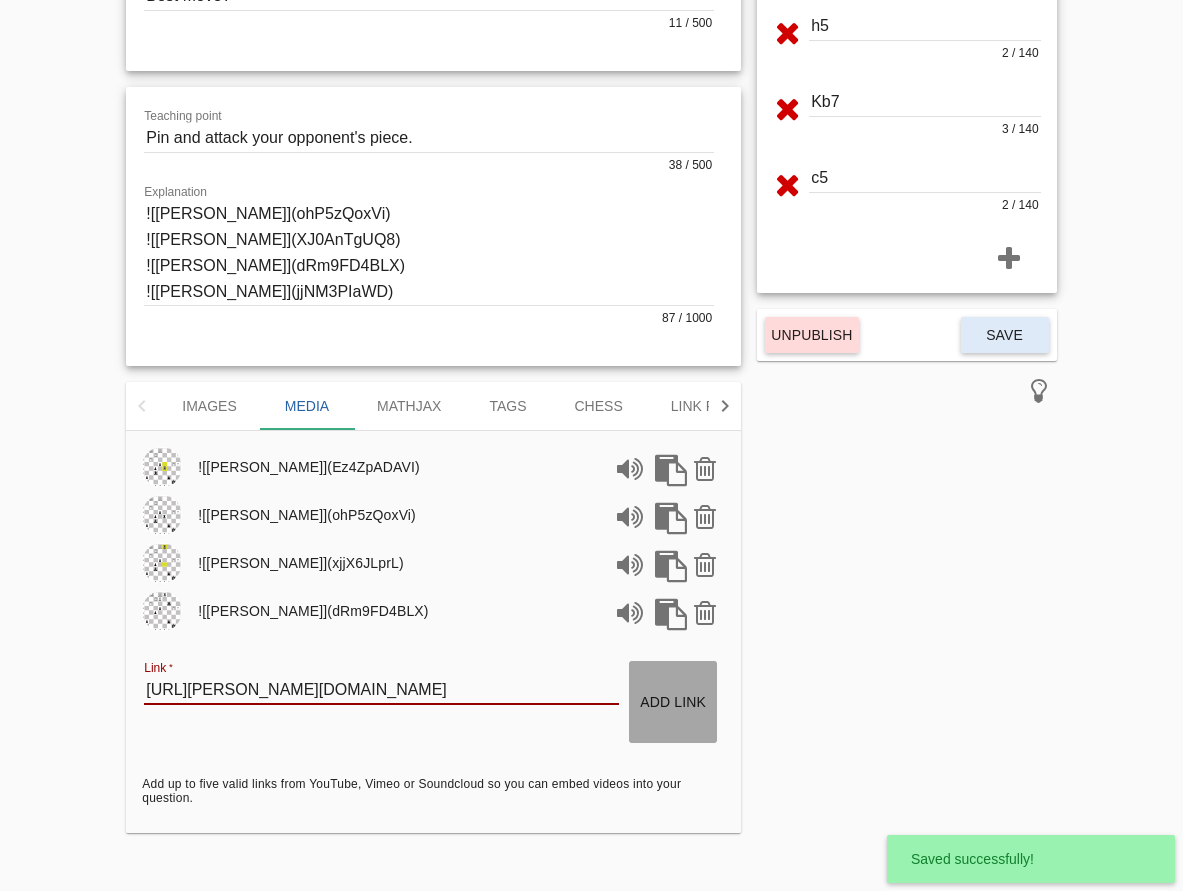 click on "Add link" at bounding box center (673, 702) 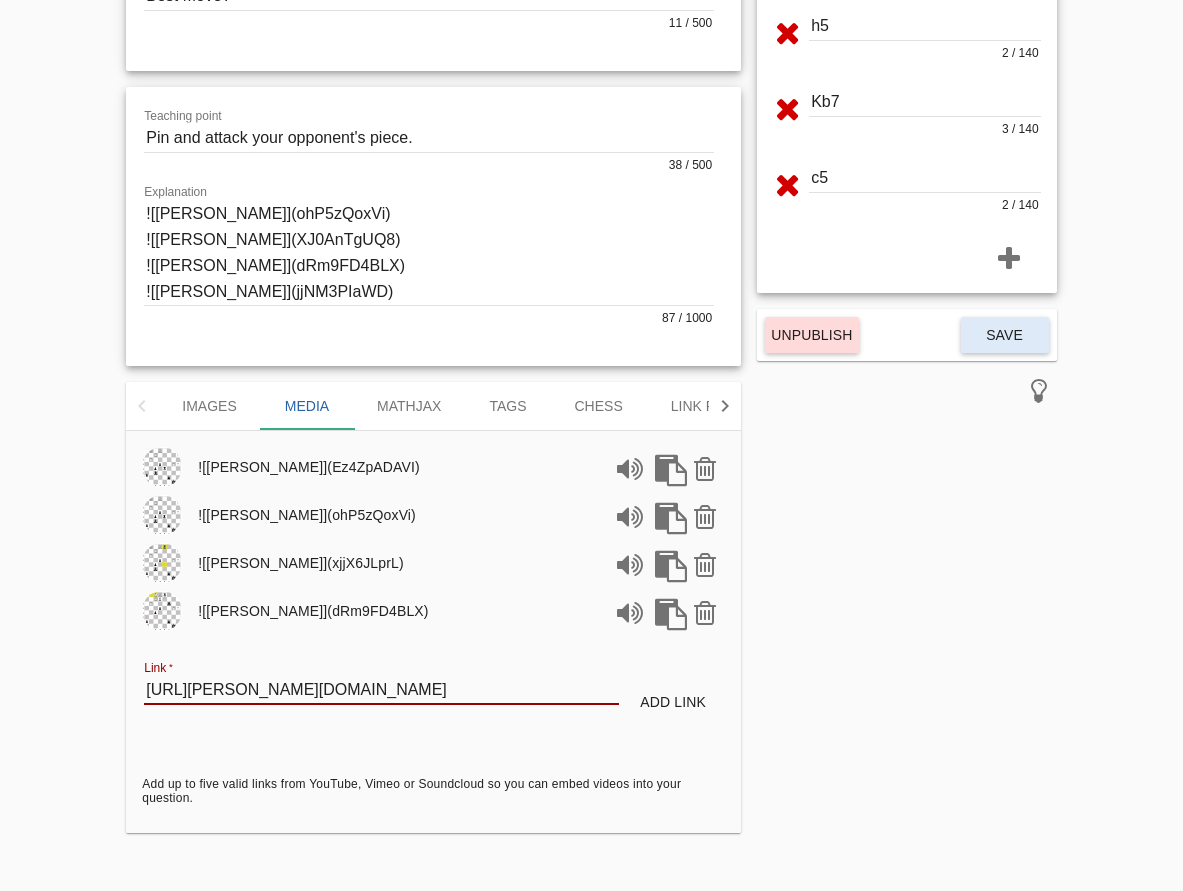 type 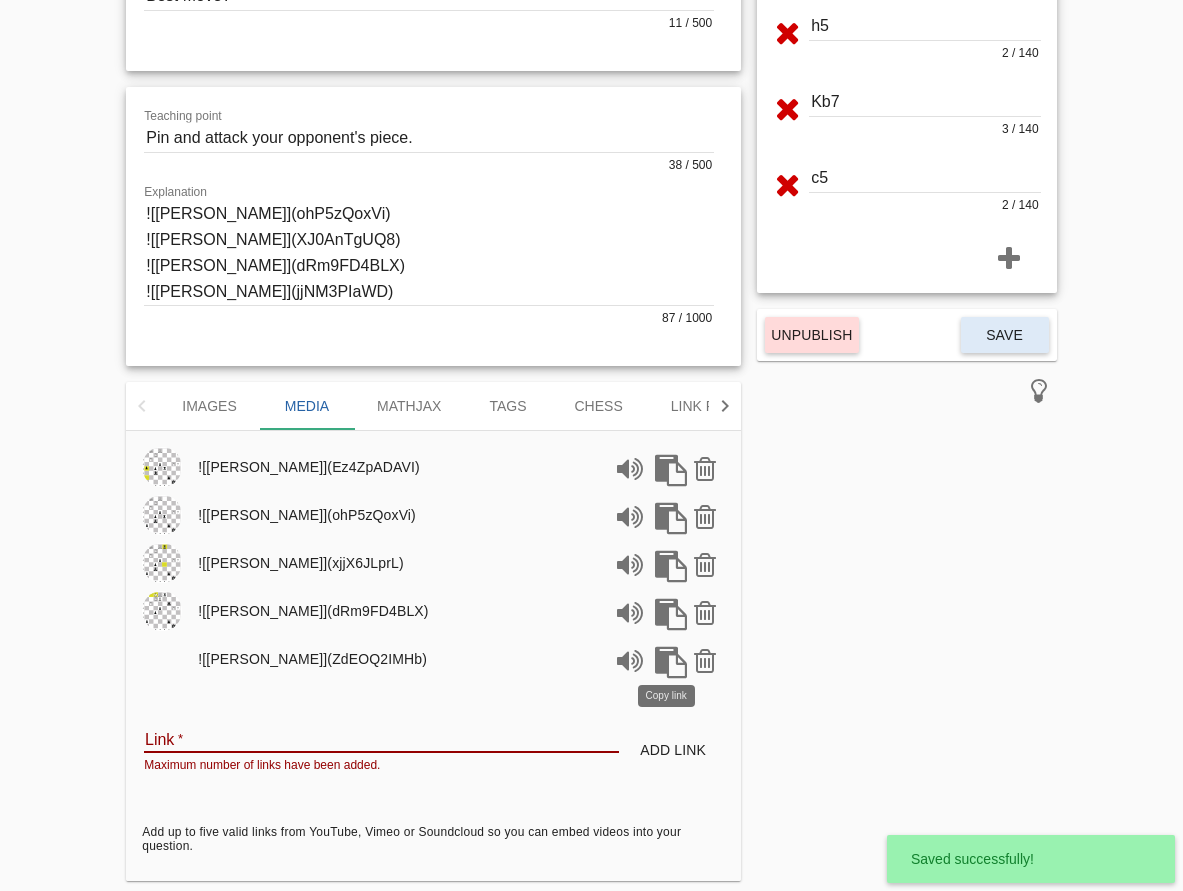 click at bounding box center [667, 659] 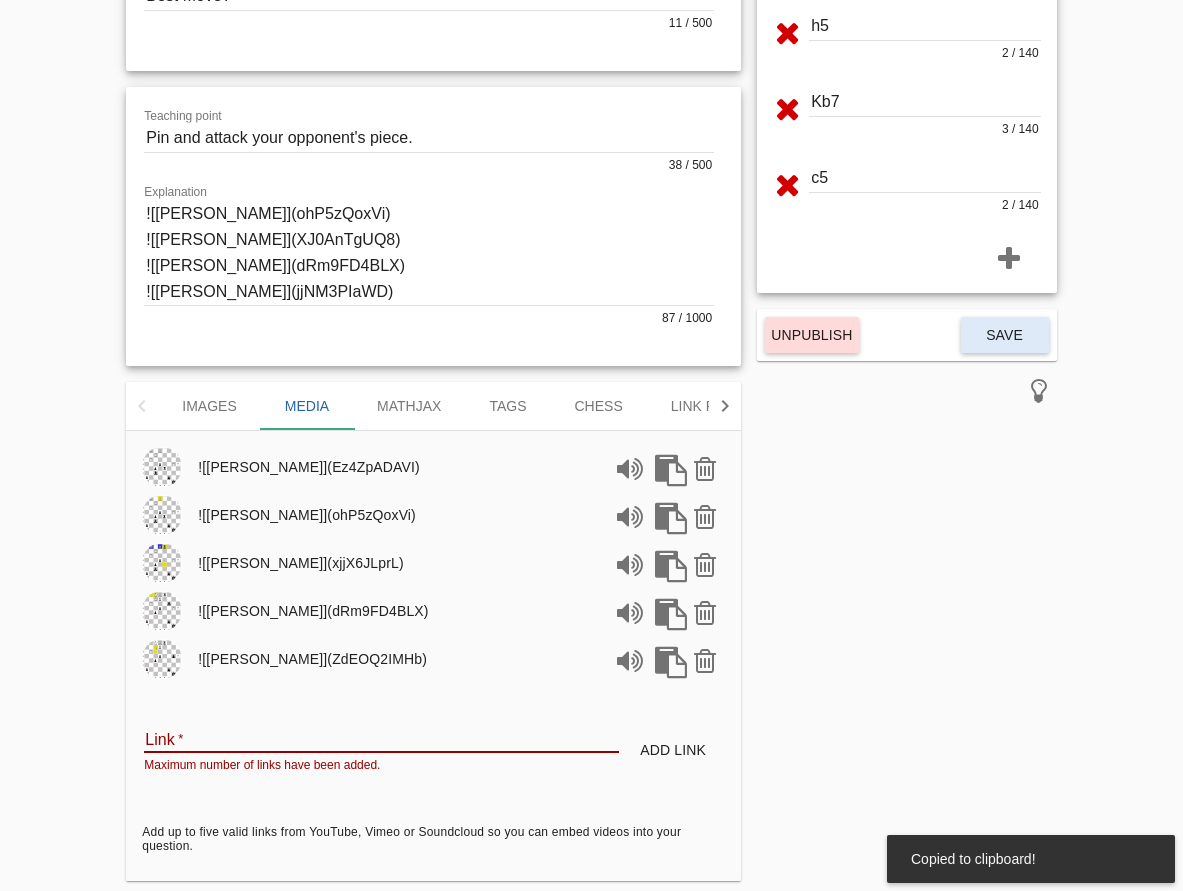 click at bounding box center (429, 252) 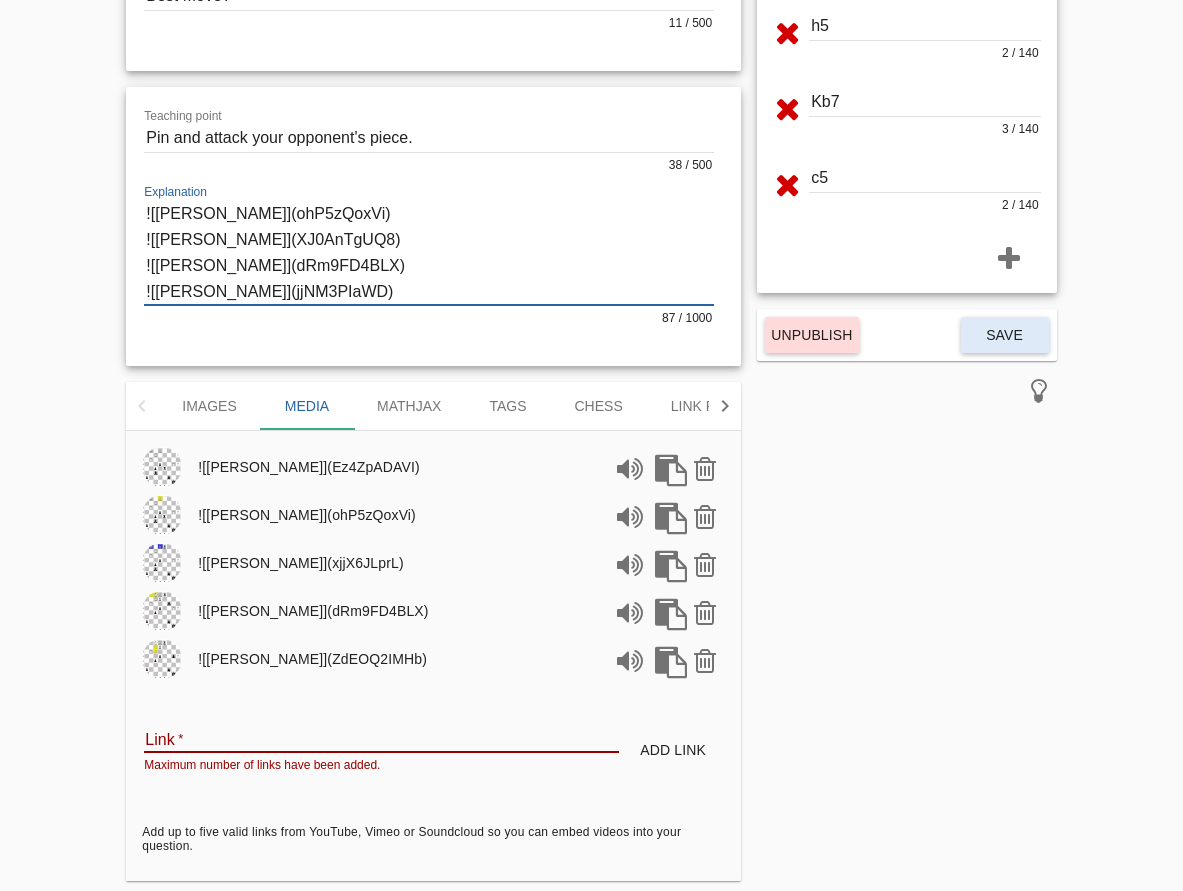 scroll, scrollTop: 333, scrollLeft: 0, axis: vertical 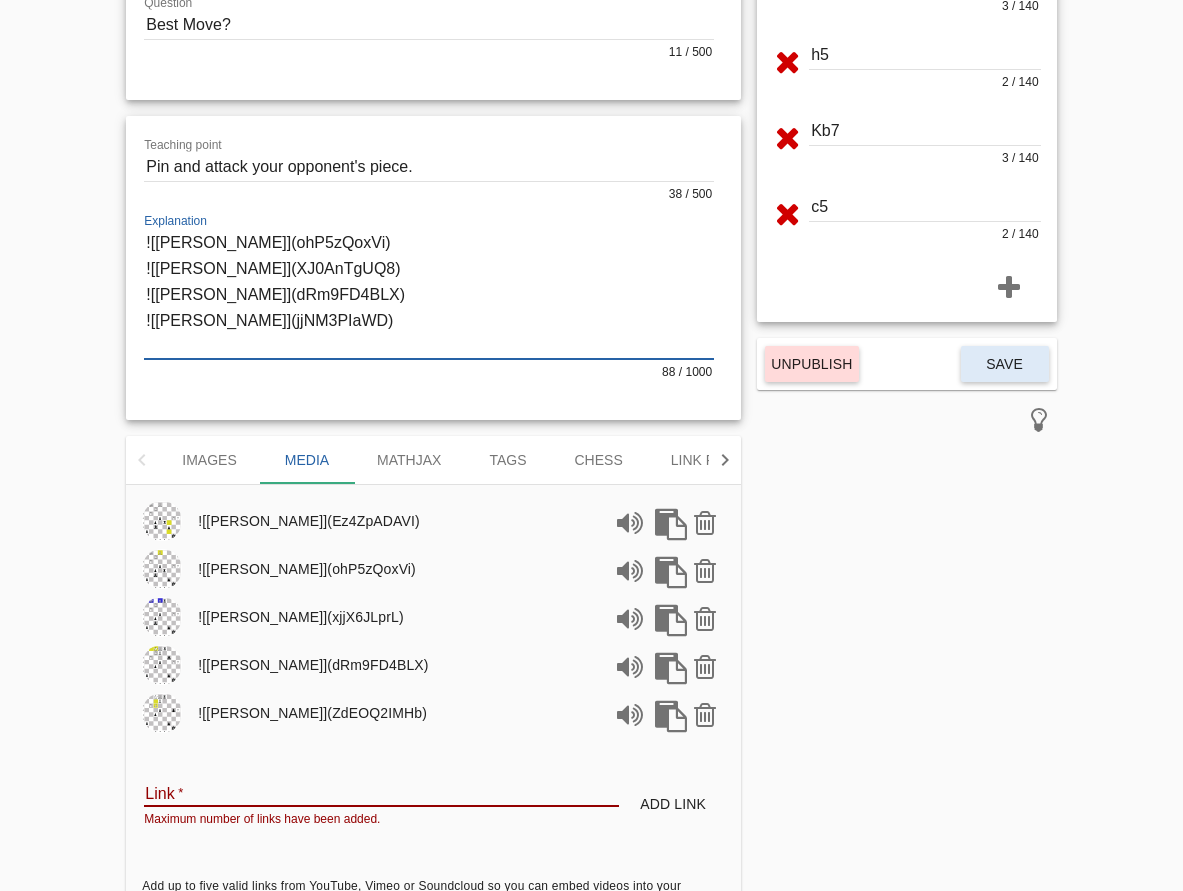 paste on "![[PERSON_NAME]](ZdEOQ2IMHb)" 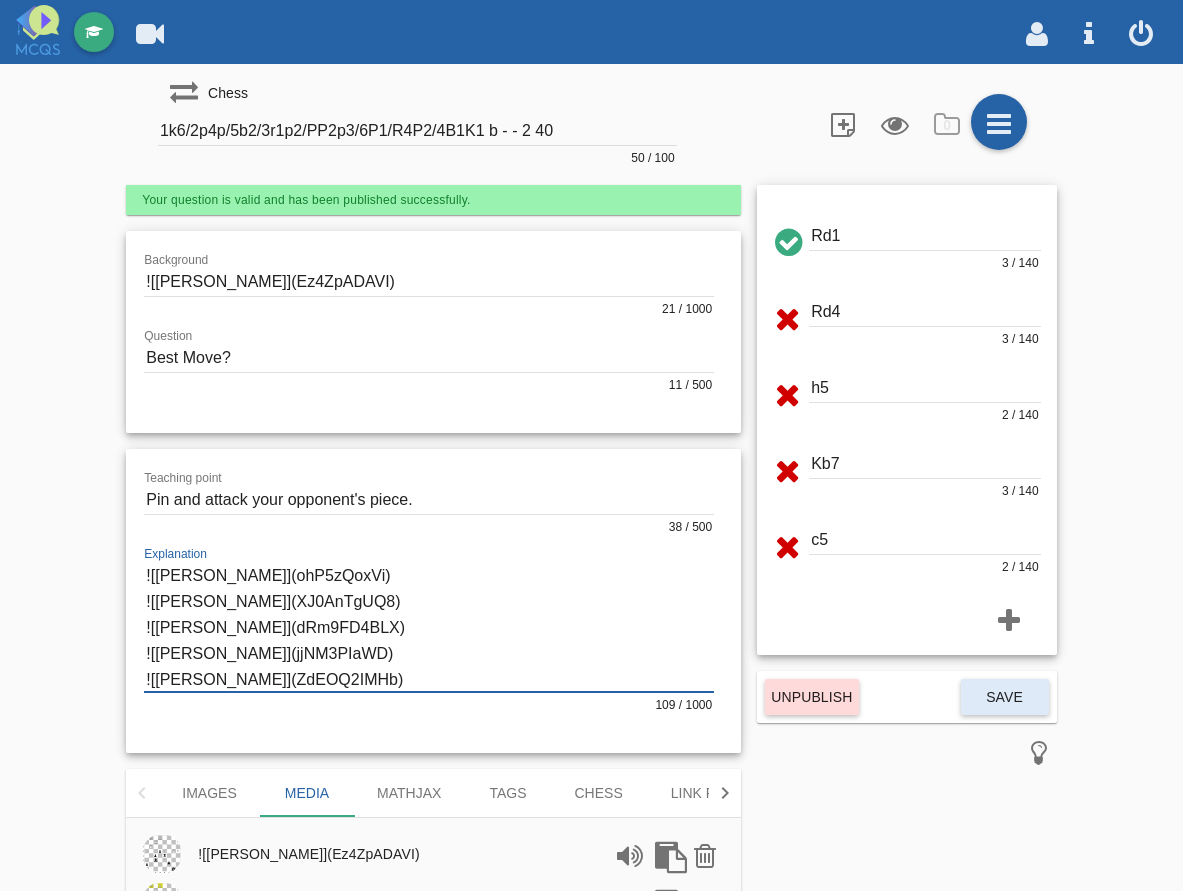 scroll, scrollTop: 0, scrollLeft: 0, axis: both 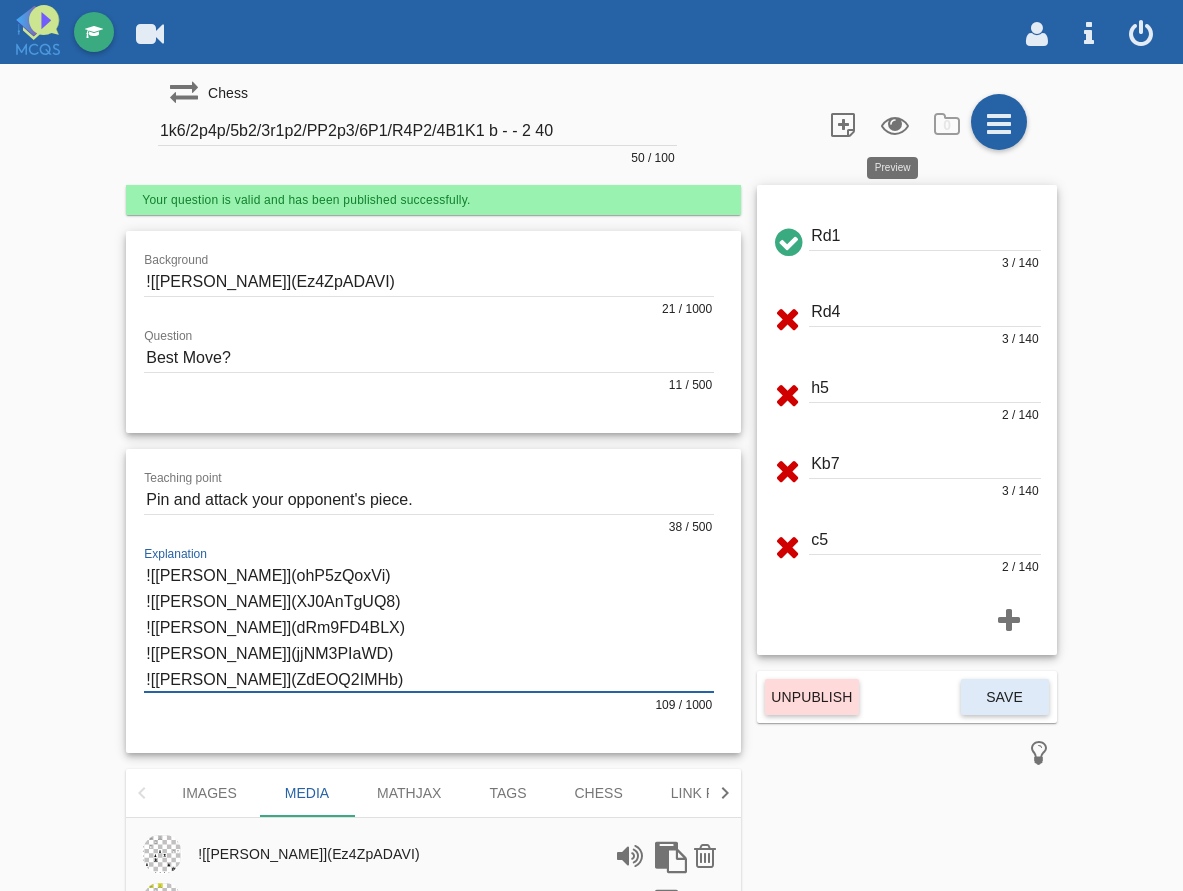 type on "![[PERSON_NAME]](ohP5zQoxVi)
![[PERSON_NAME]](XJ0AnTgUQ8)
![[PERSON_NAME]](dRm9FD4BLX)
![[PERSON_NAME]](jjNM3PIaWD)
![[PERSON_NAME]](ZdEOQ2IMHb)" 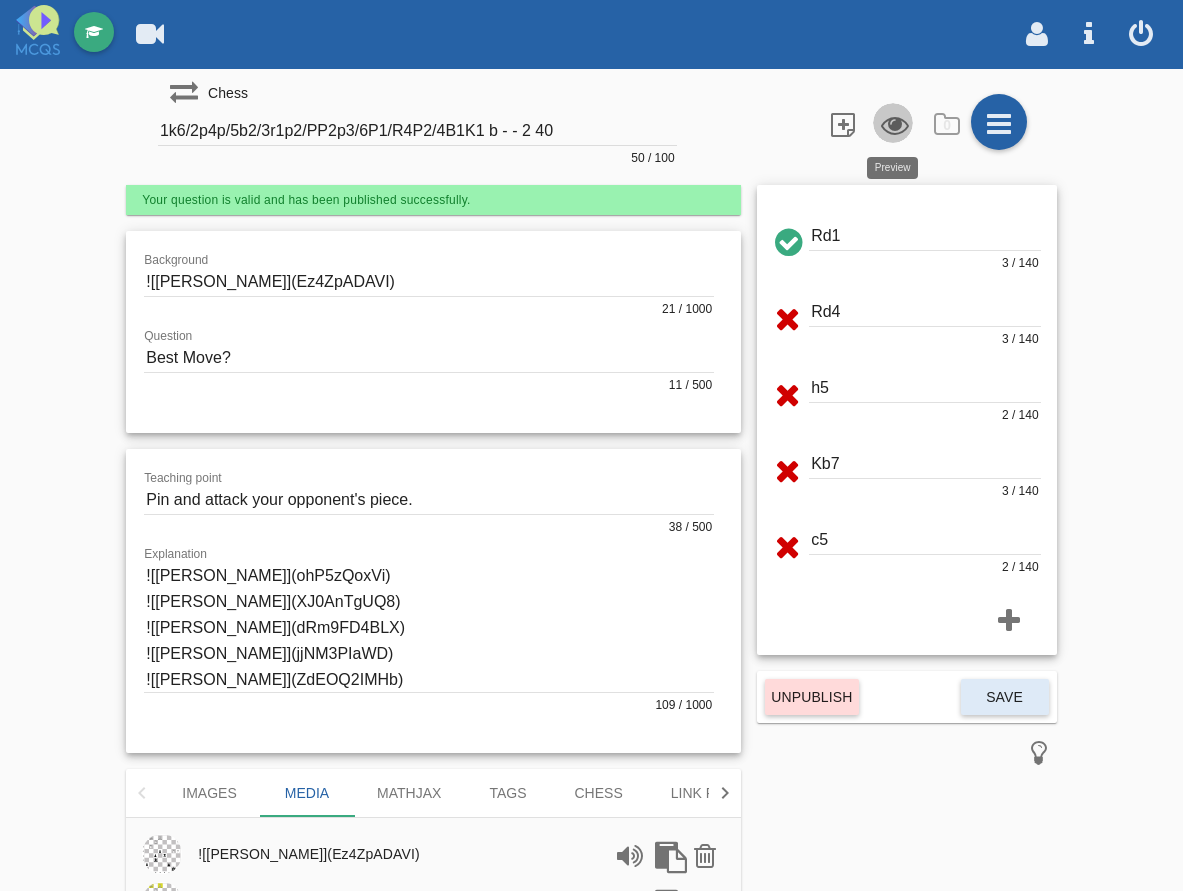 drag, startPoint x: 890, startPoint y: 128, endPoint x: 900, endPoint y: 169, distance: 42.201897 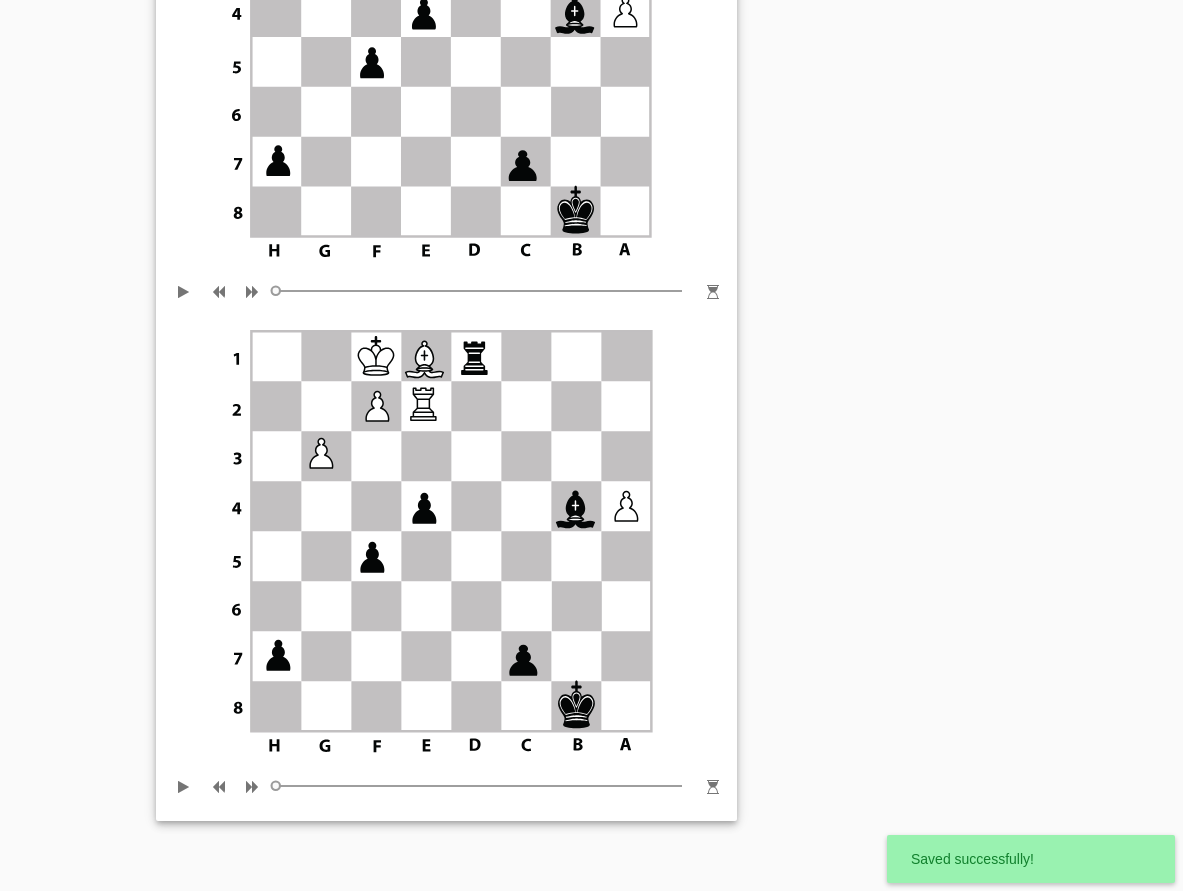scroll, scrollTop: 2515, scrollLeft: 0, axis: vertical 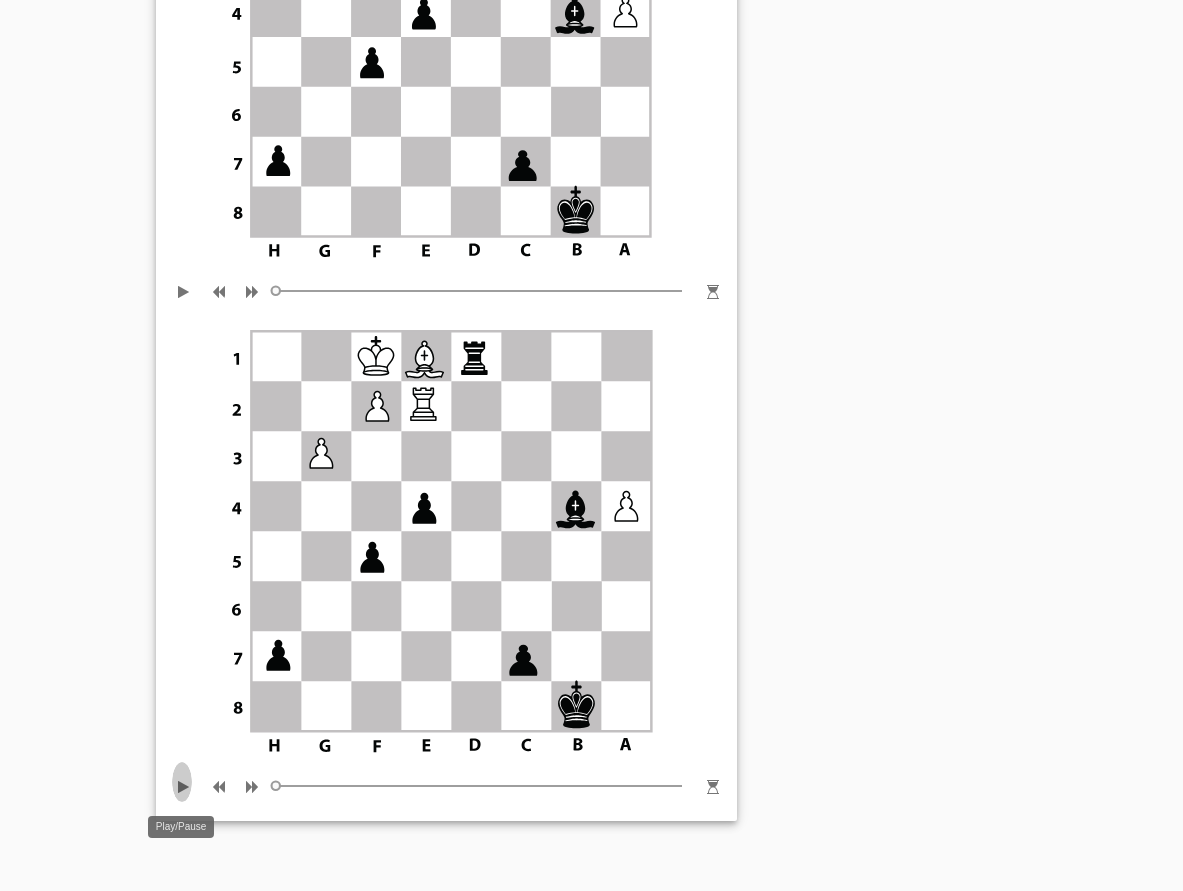 click at bounding box center [184, 782] 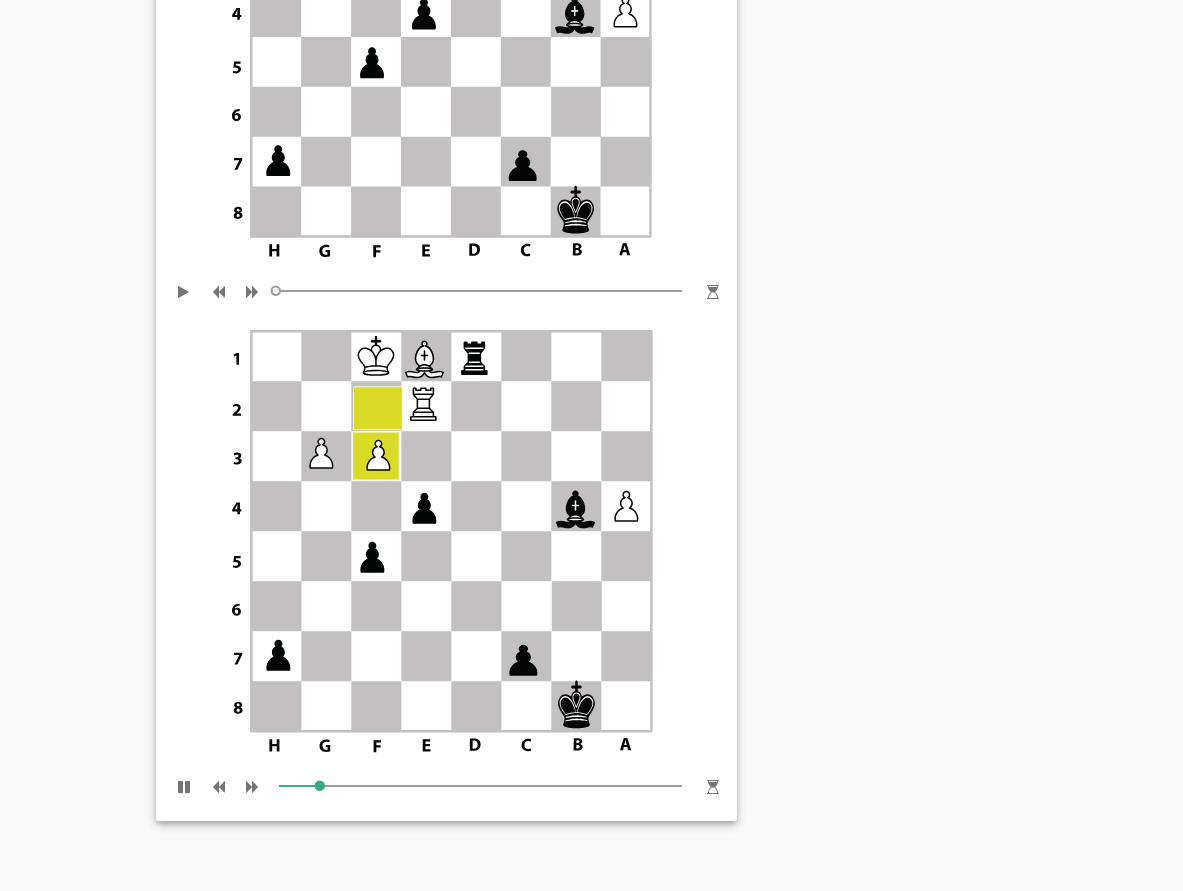 click on "Refresh" at bounding box center (890, -441) 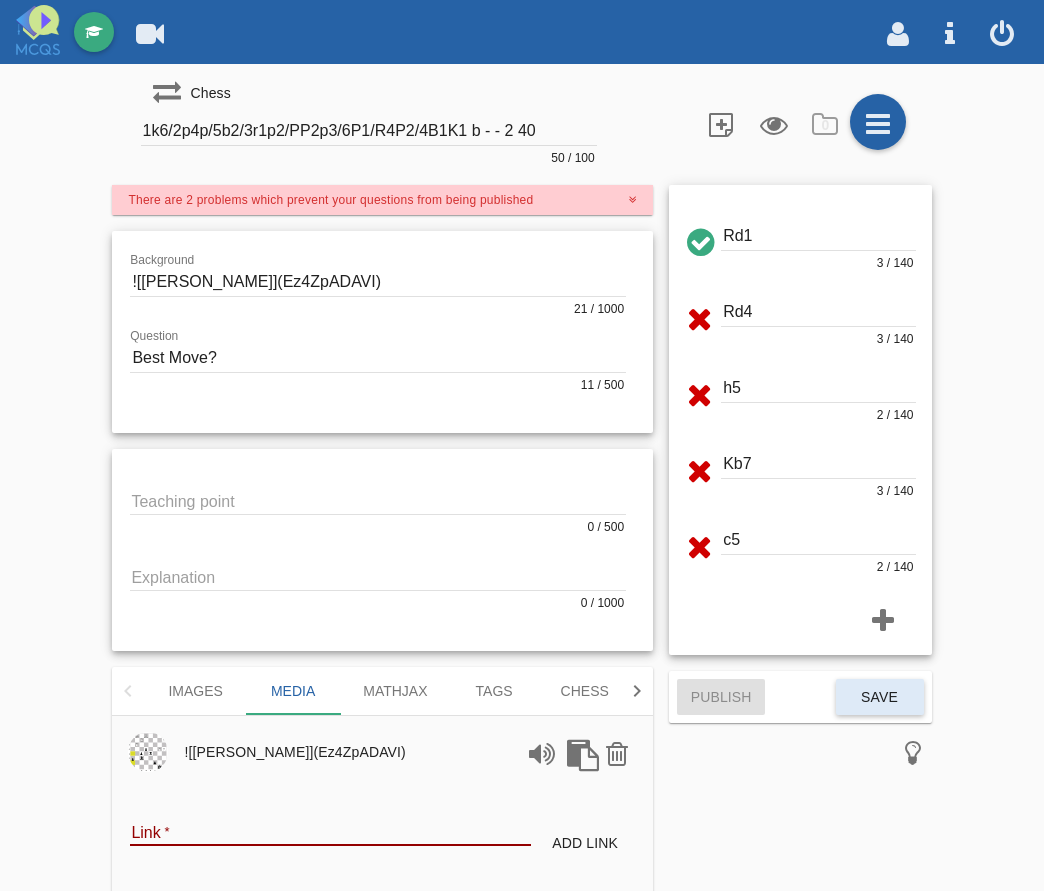 scroll, scrollTop: 0, scrollLeft: 0, axis: both 